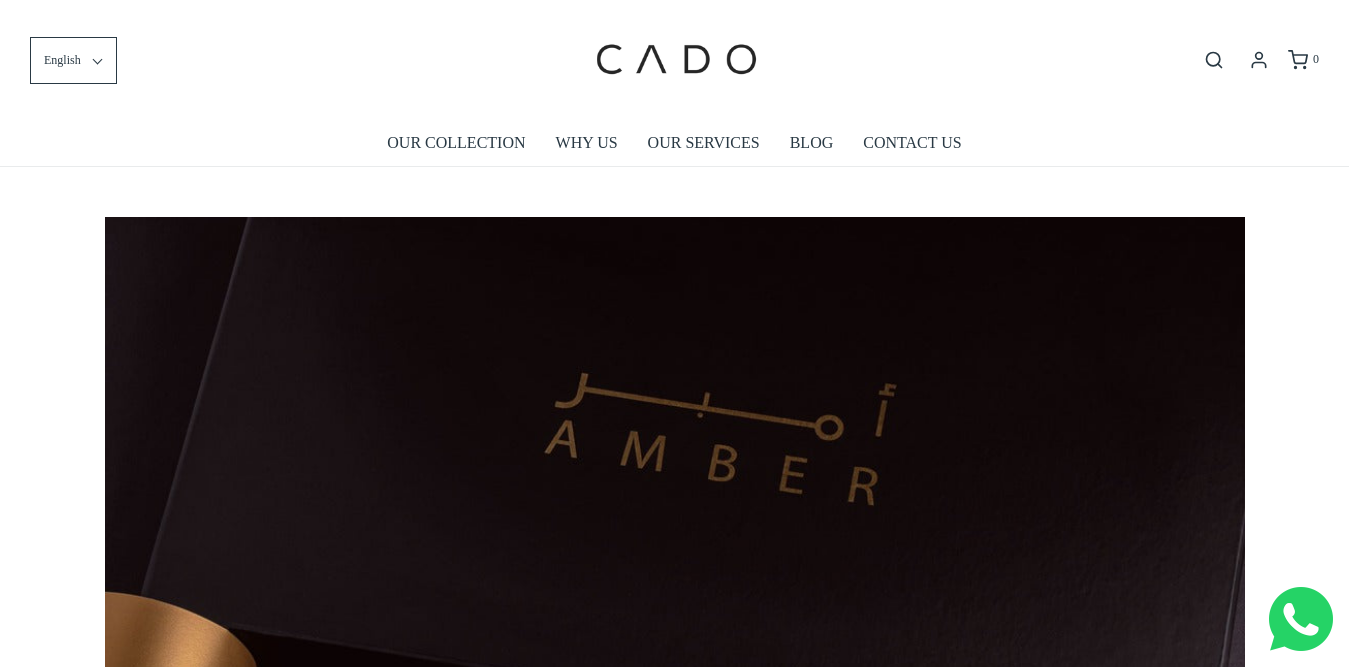 scroll, scrollTop: 667, scrollLeft: 0, axis: vertical 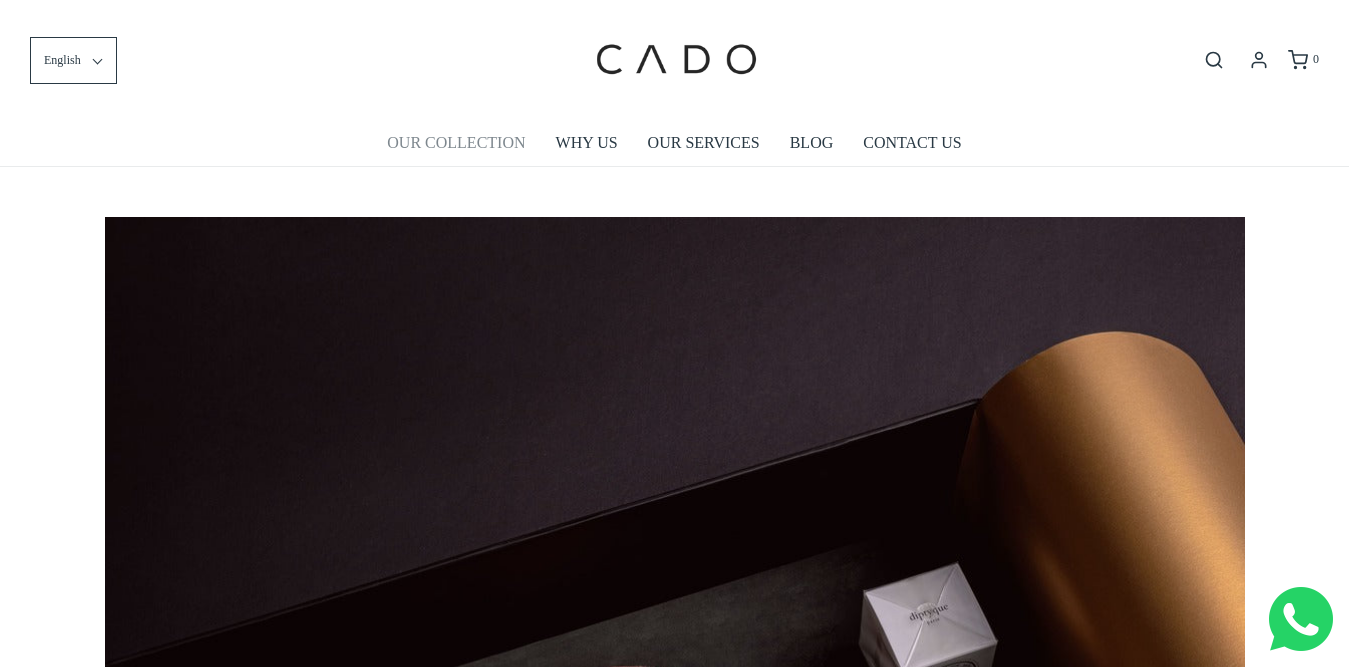 click on "OUR COLLECTION" at bounding box center (456, 143) 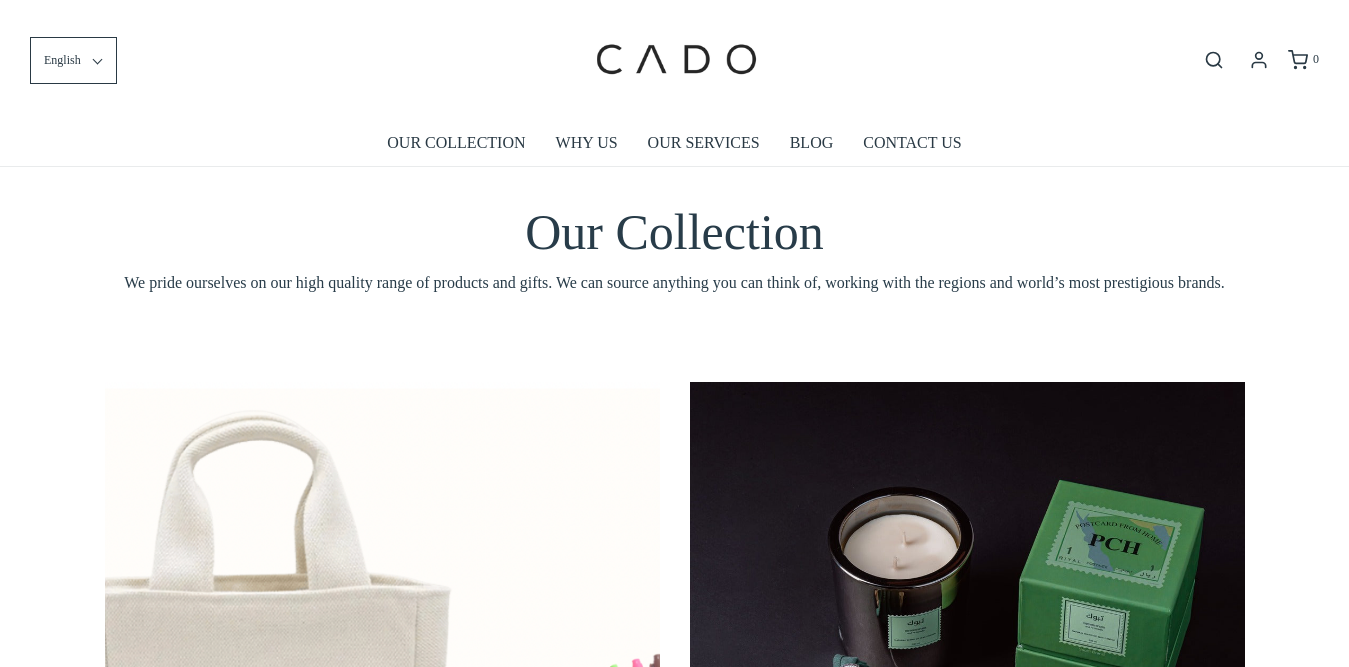 scroll, scrollTop: 0, scrollLeft: 0, axis: both 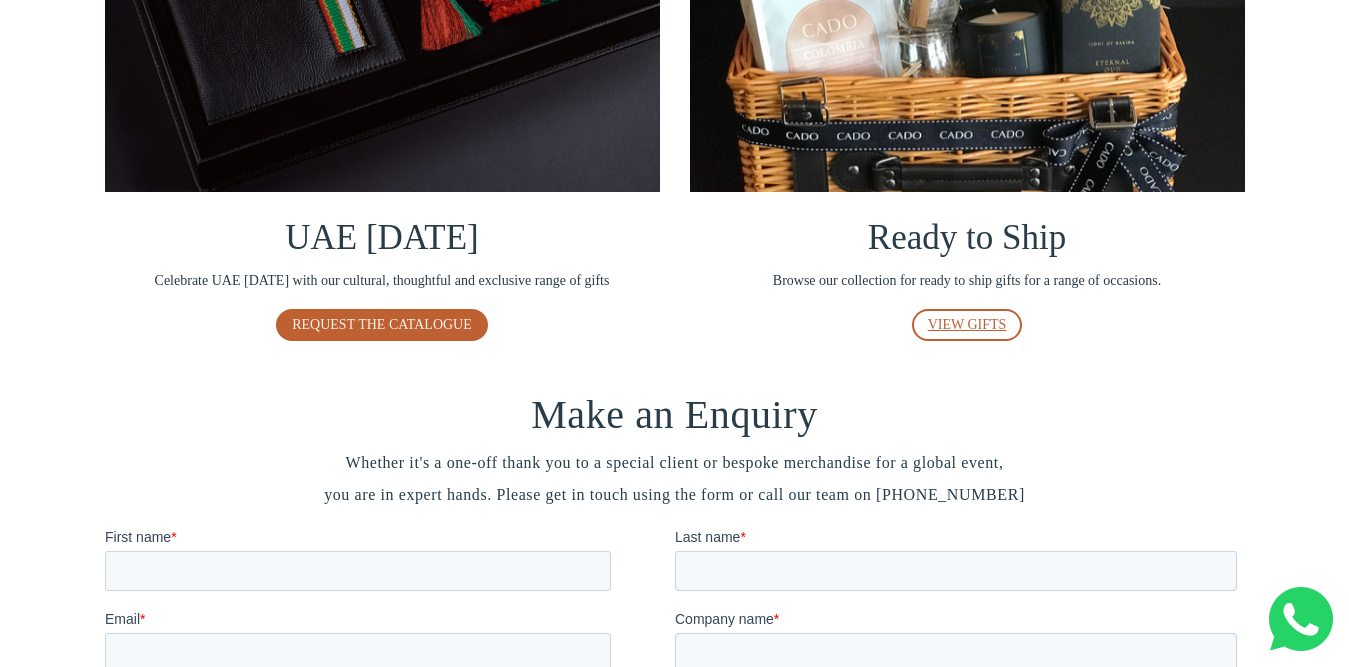click on "VIEW GIFTS" at bounding box center (967, 324) 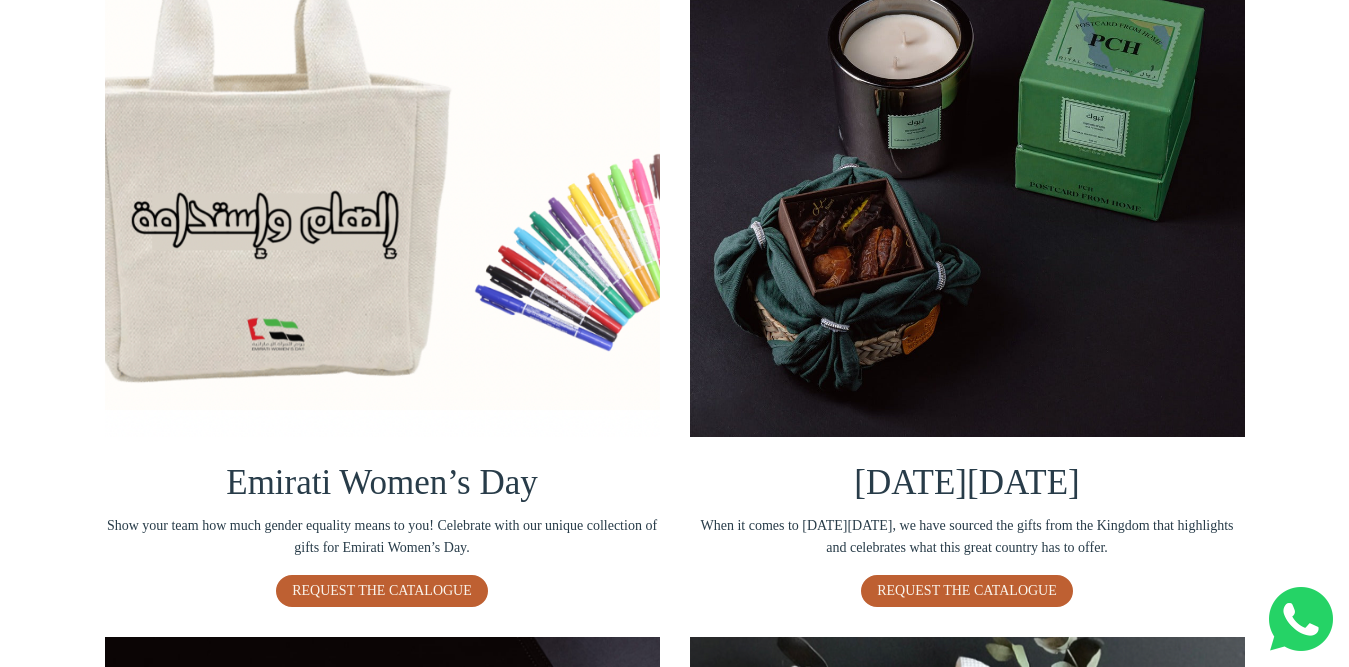 scroll, scrollTop: 0, scrollLeft: 0, axis: both 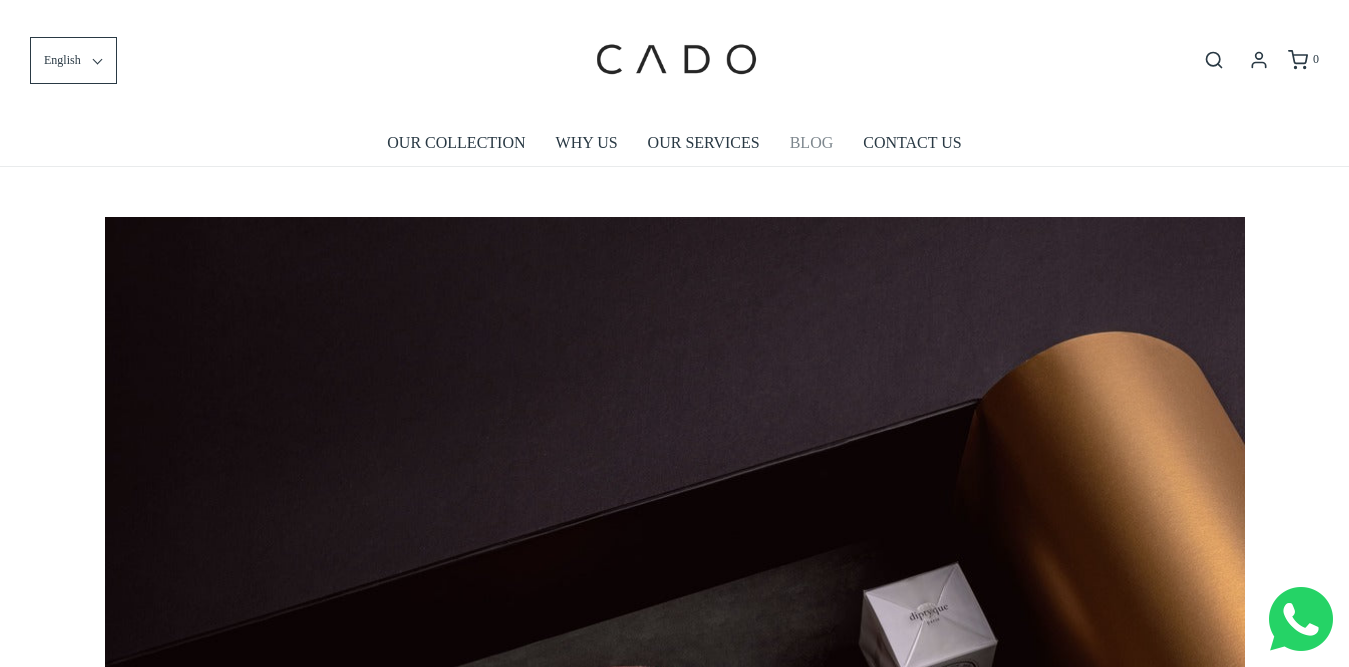 click on "BLOG" at bounding box center [812, 143] 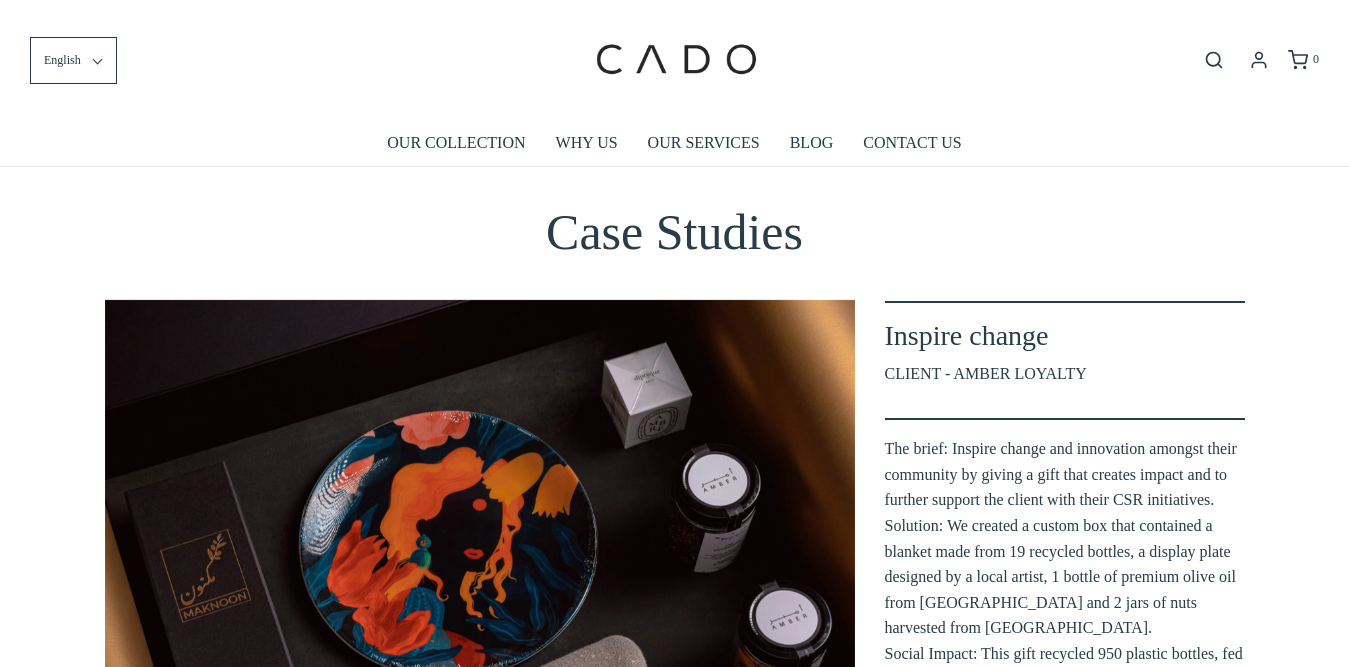 scroll, scrollTop: 0, scrollLeft: 0, axis: both 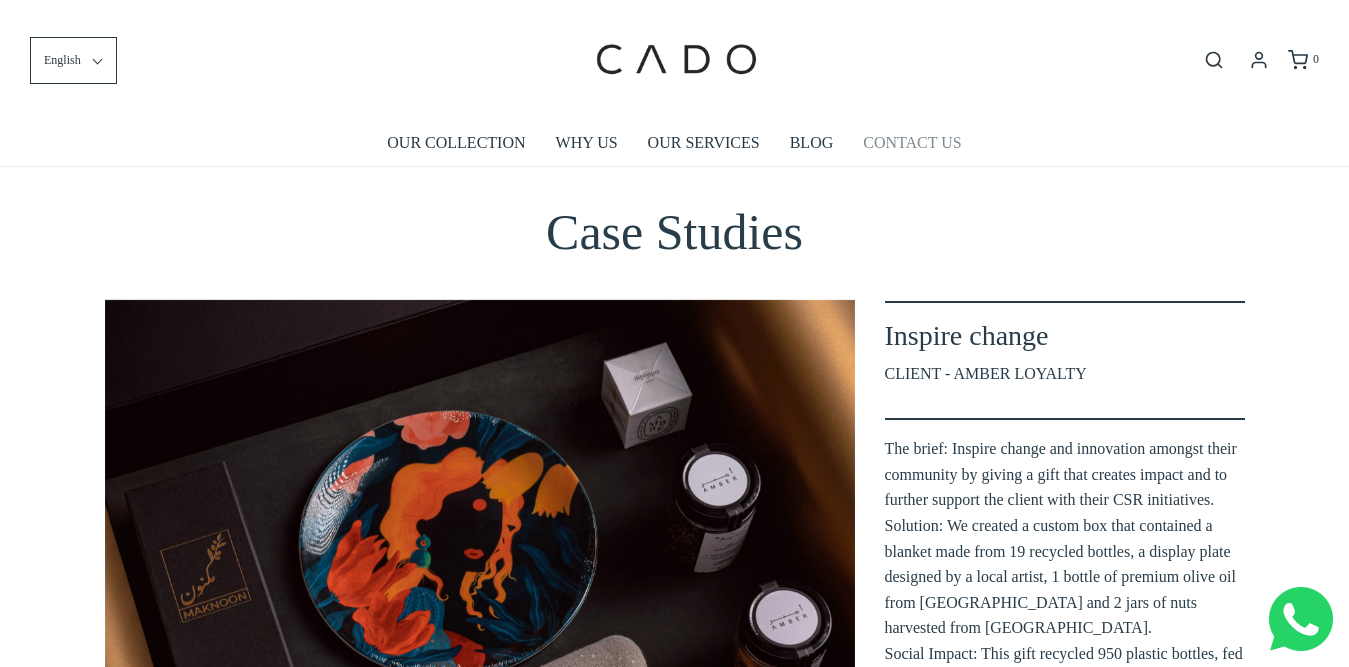 click on "CONTACT US" at bounding box center [912, 143] 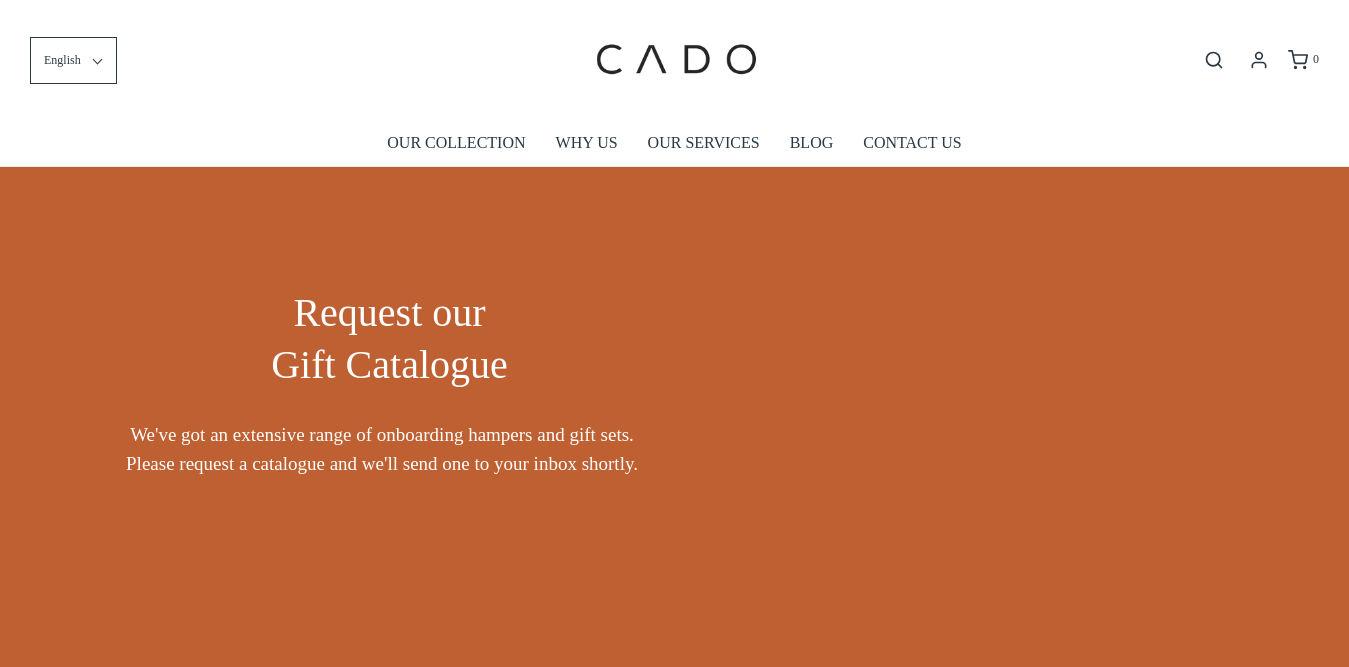 scroll, scrollTop: 0, scrollLeft: 0, axis: both 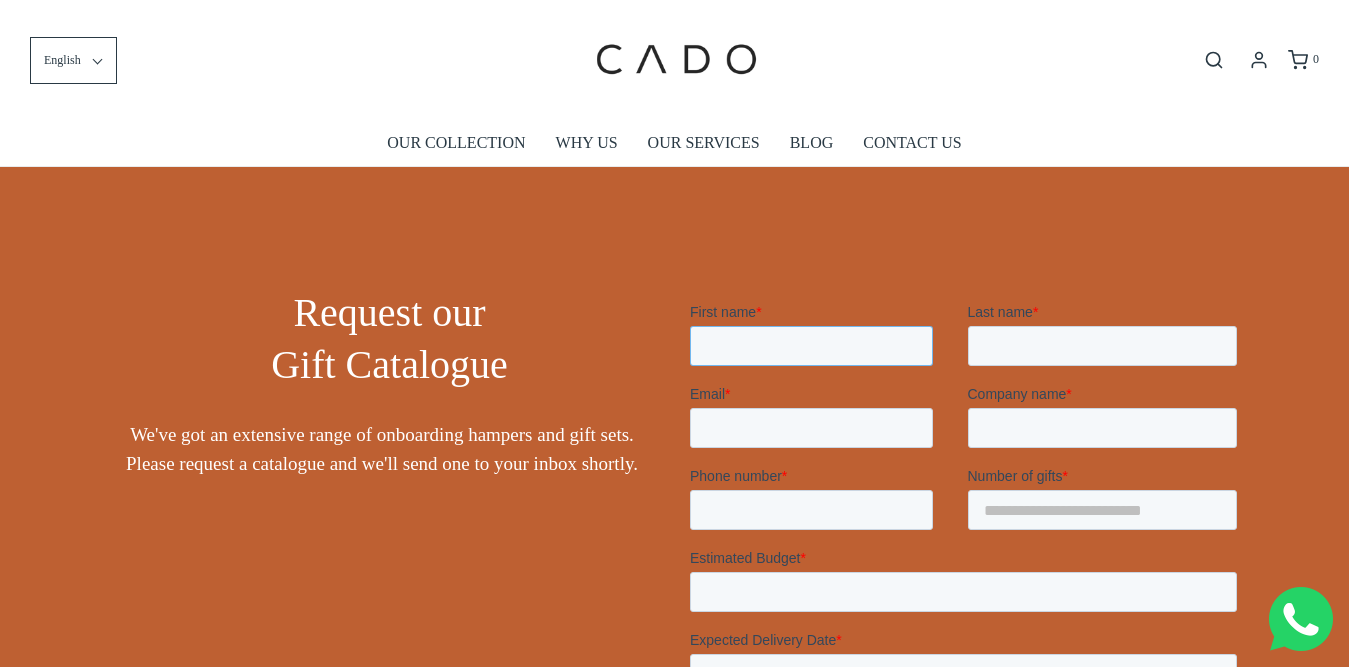 click on "First name *" at bounding box center (810, 346) 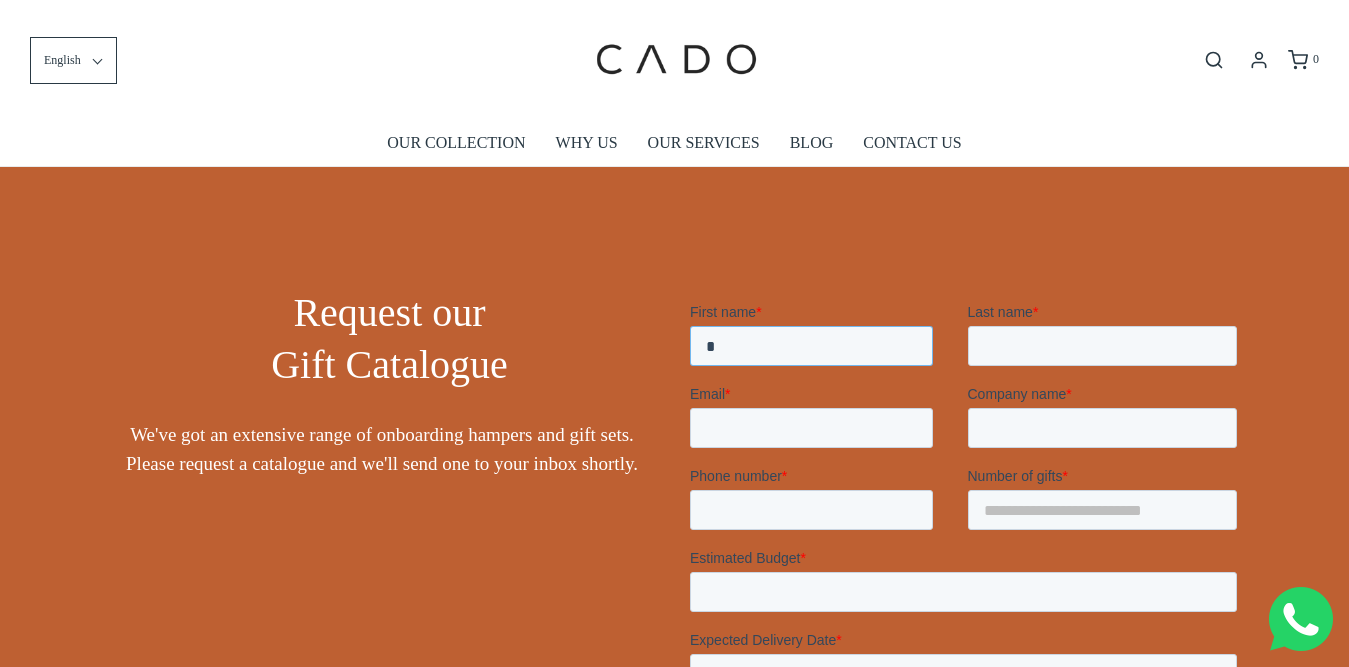 type on "**" 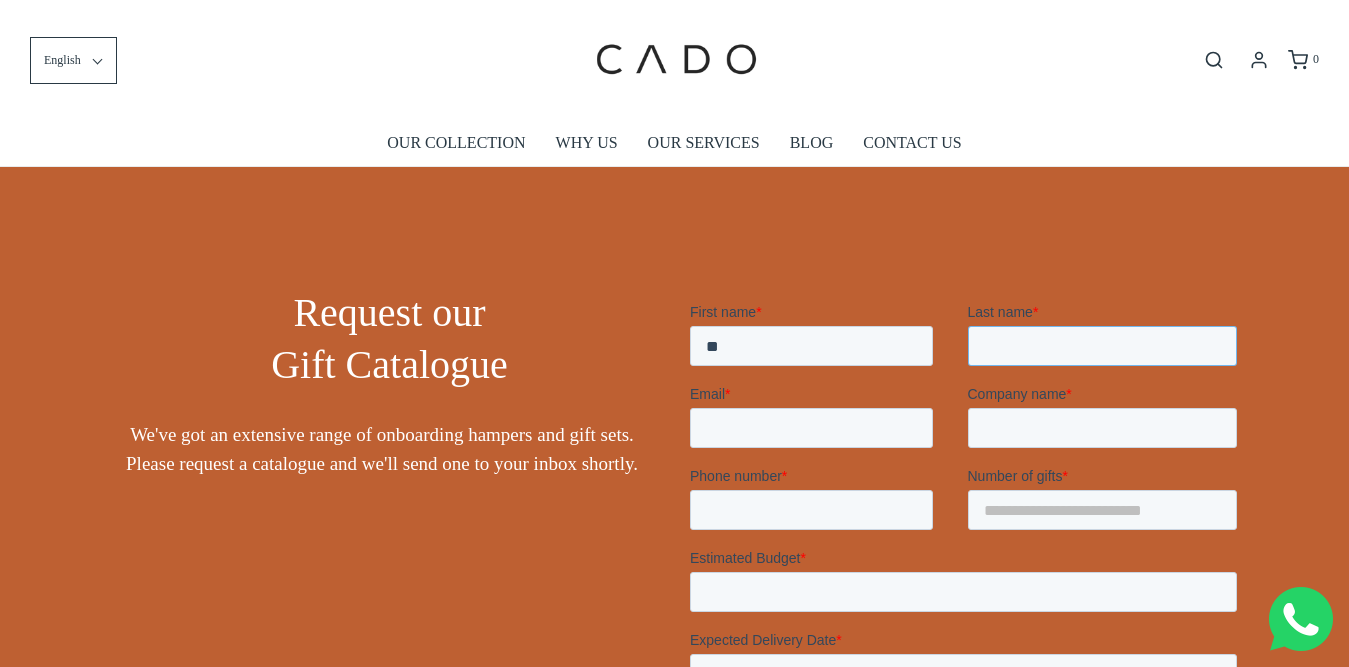 click on "Last name *" at bounding box center (1102, 346) 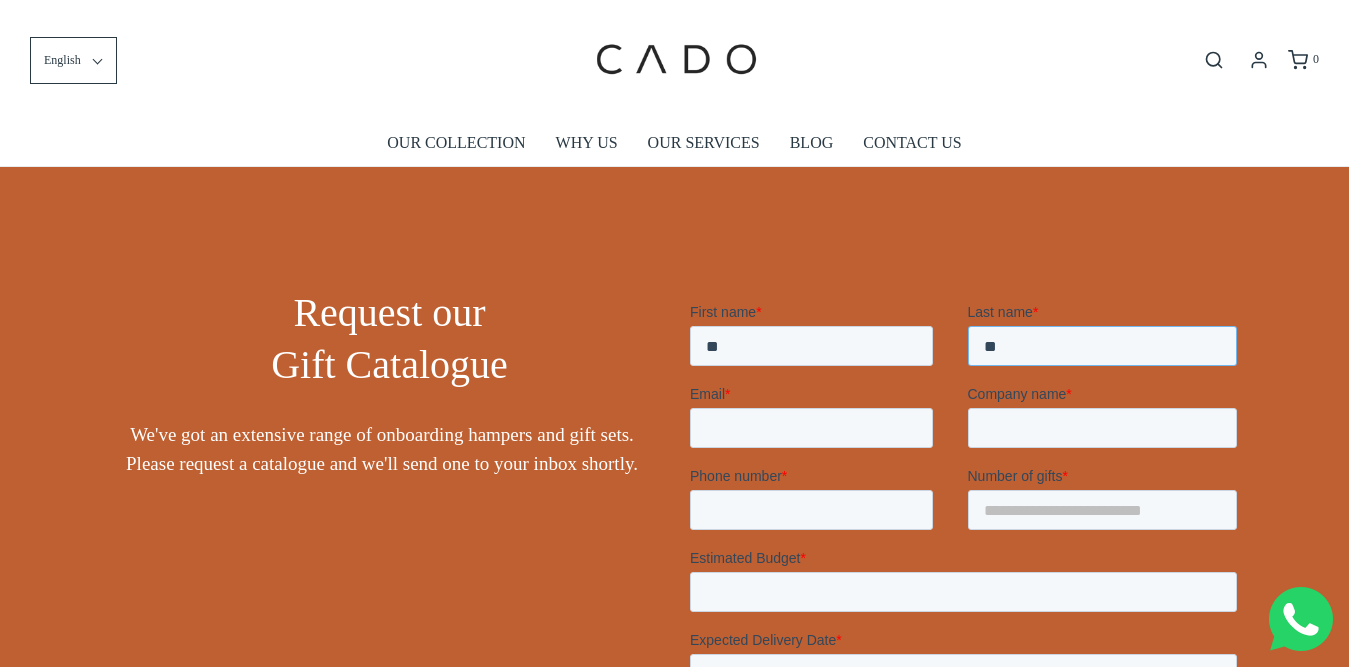 type on "*" 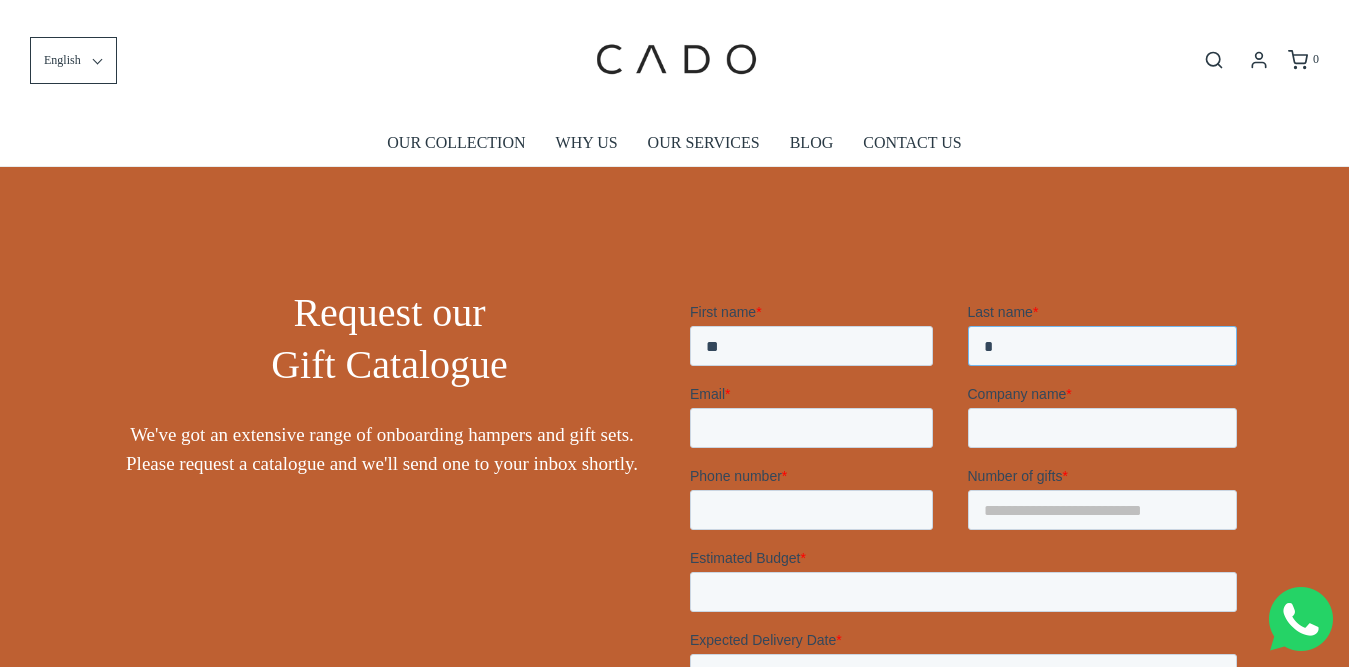type 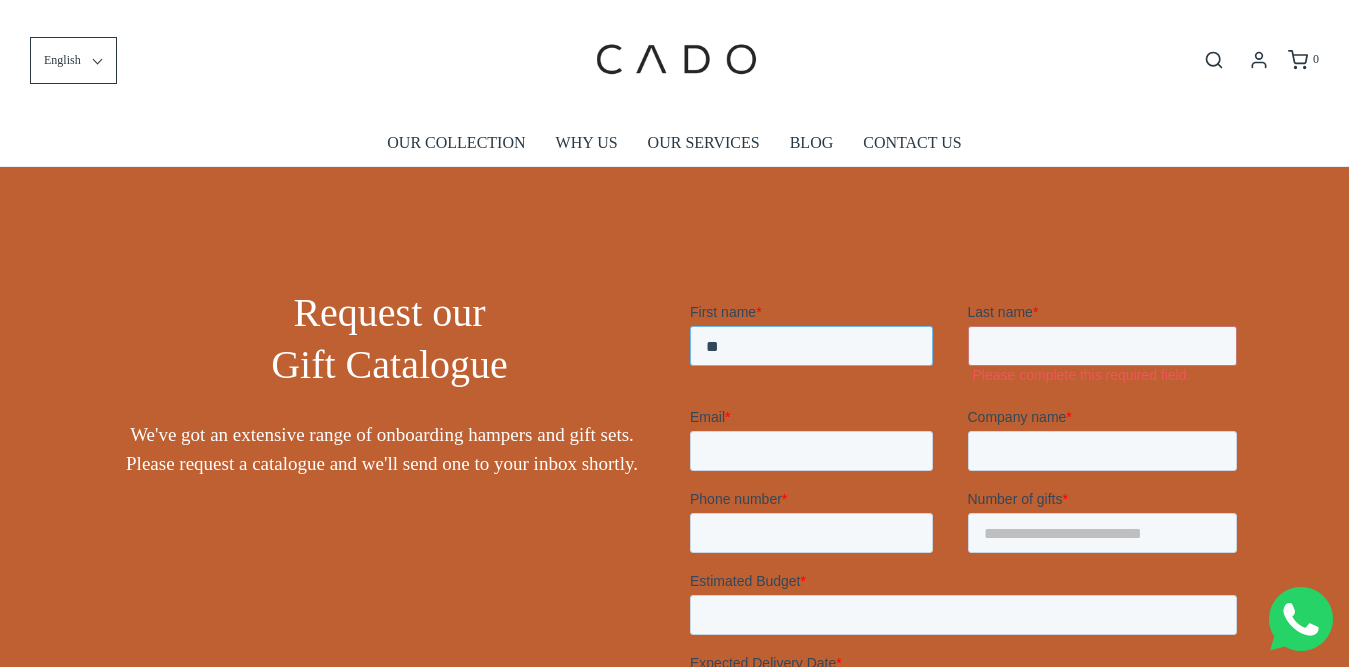 drag, startPoint x: 680, startPoint y: 354, endPoint x: 599, endPoint y: 371, distance: 82.764725 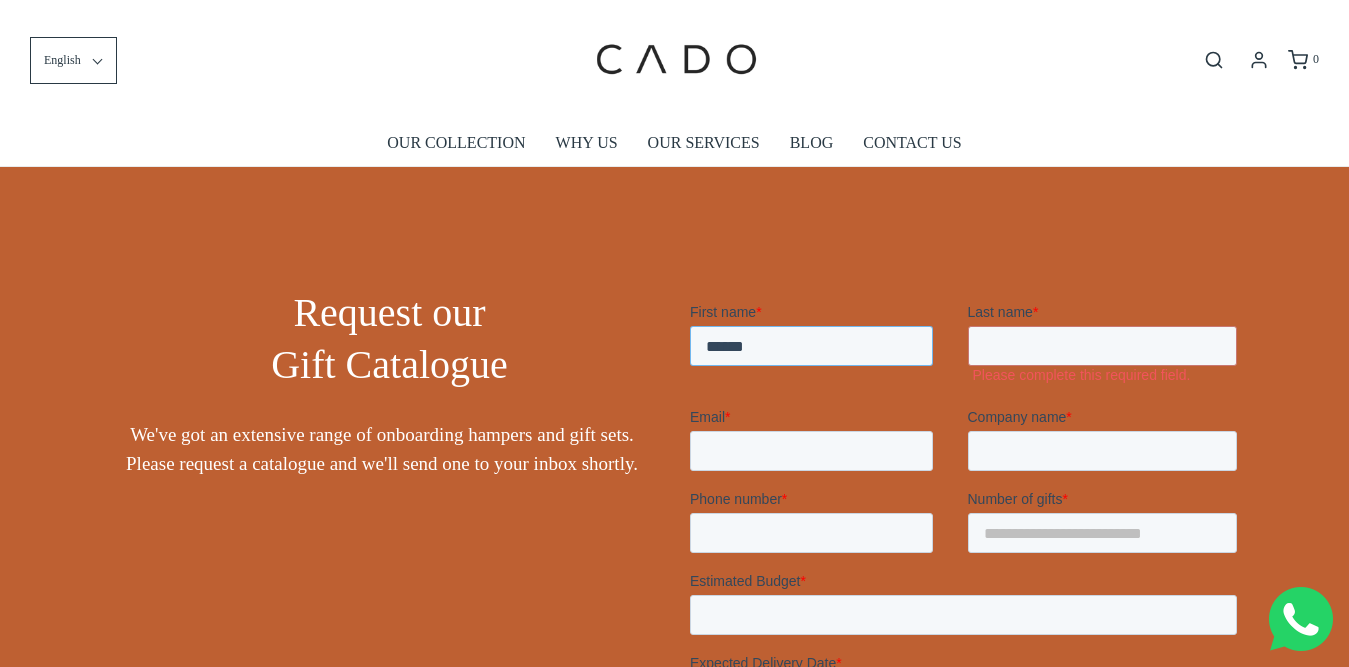 type on "******" 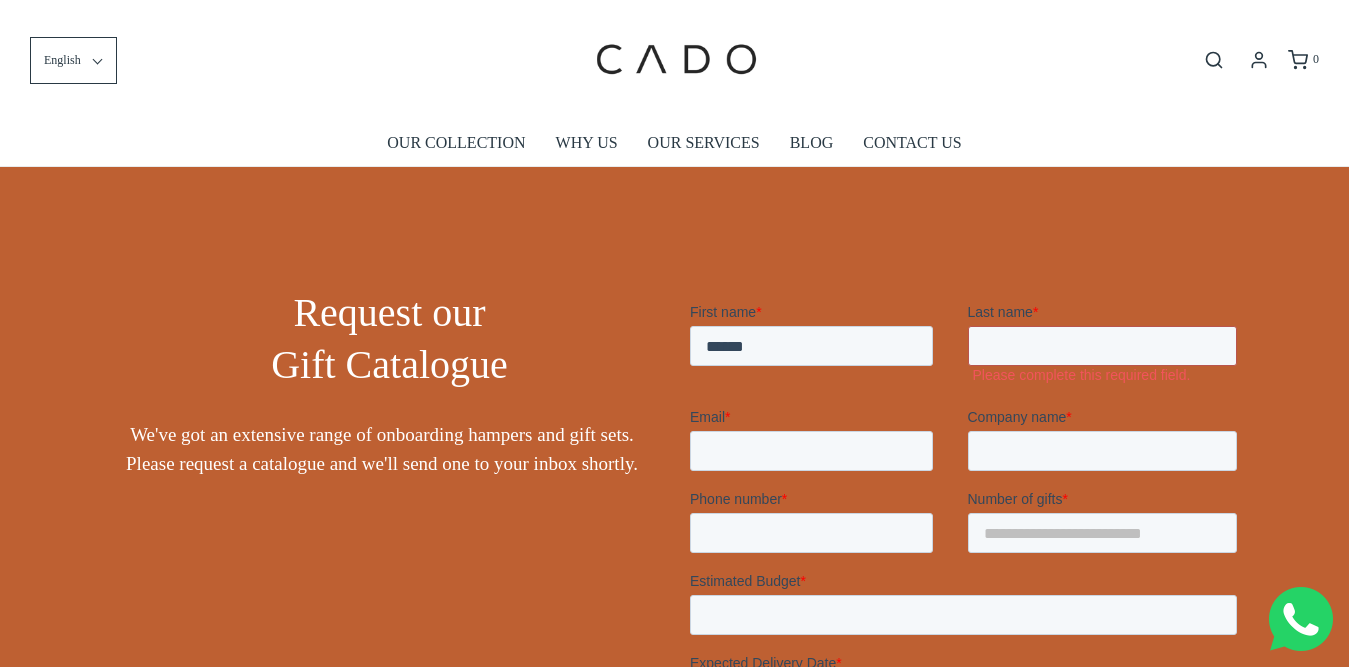 click on "Last name *" at bounding box center [1102, 346] 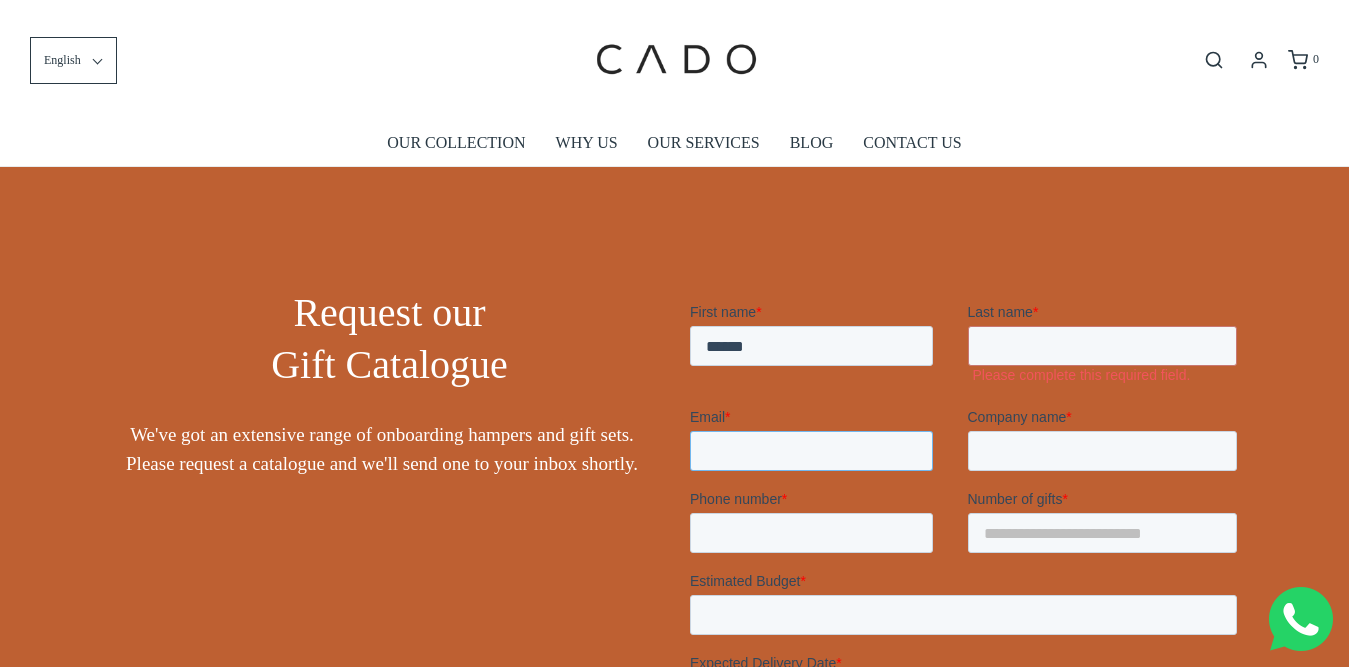 click on "Email *" at bounding box center (810, 451) 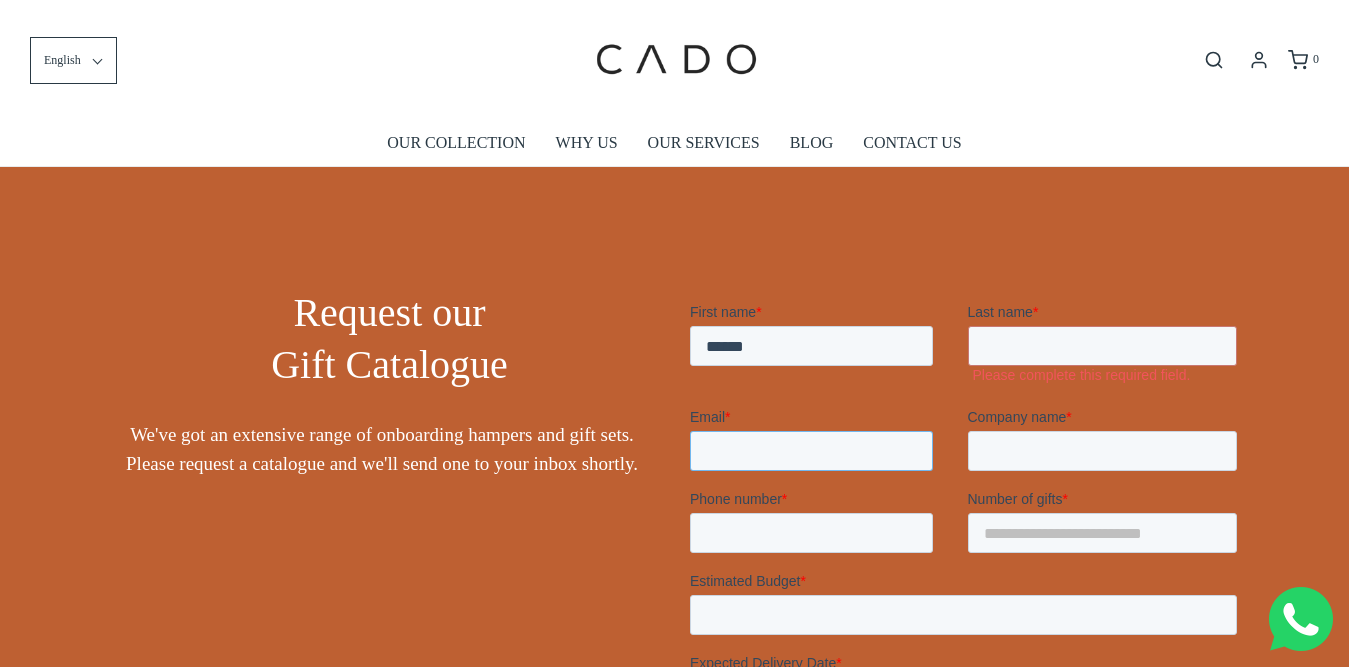 type on "**********" 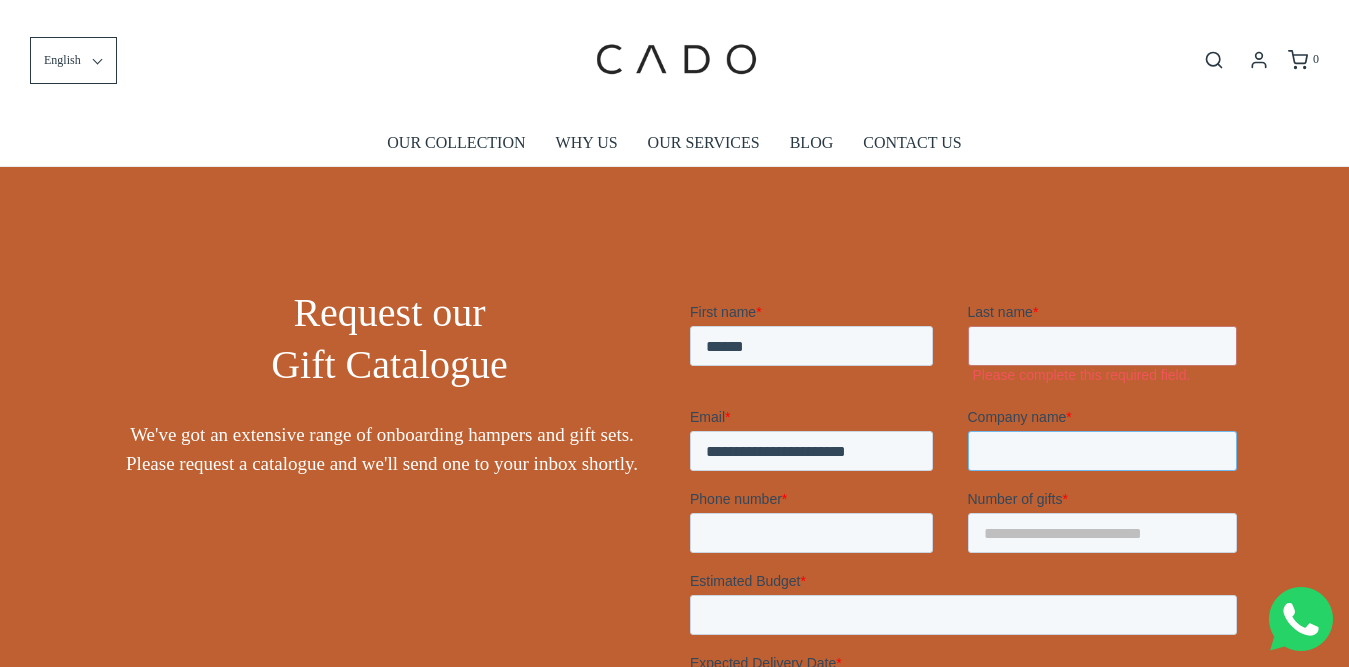 click on "Company name *" at bounding box center [1102, 451] 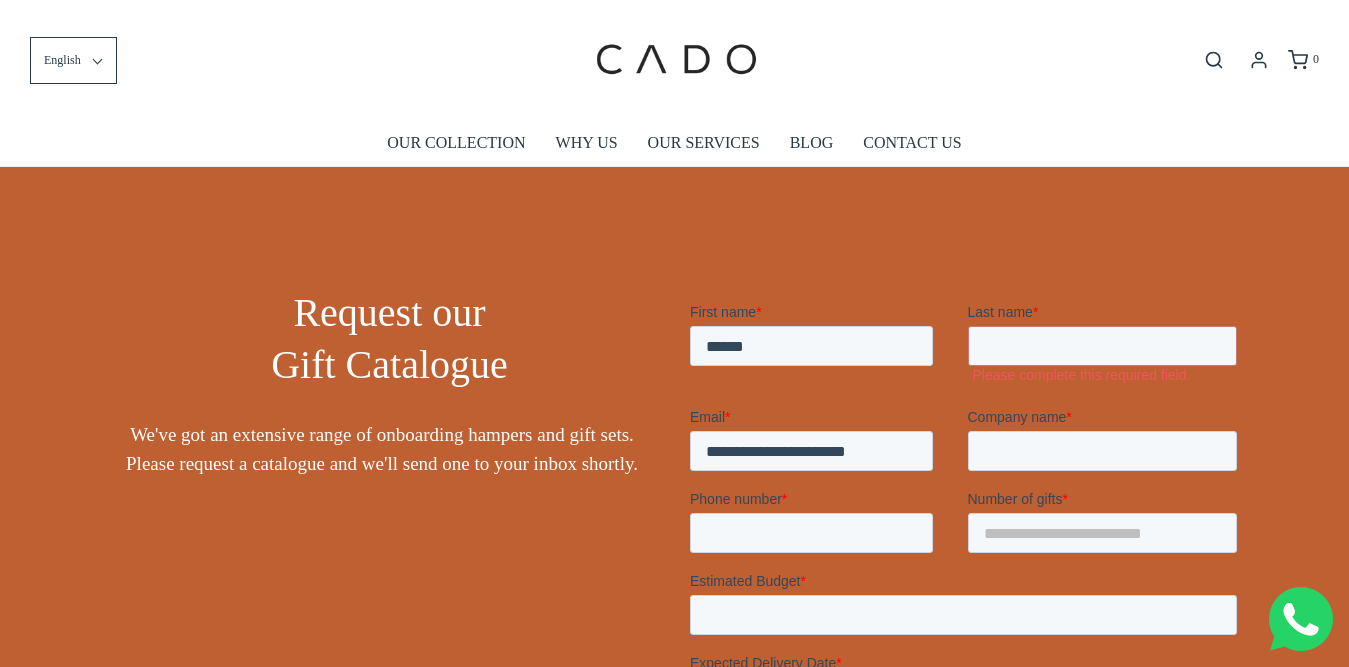 click on "Company name *" at bounding box center (1106, 417) 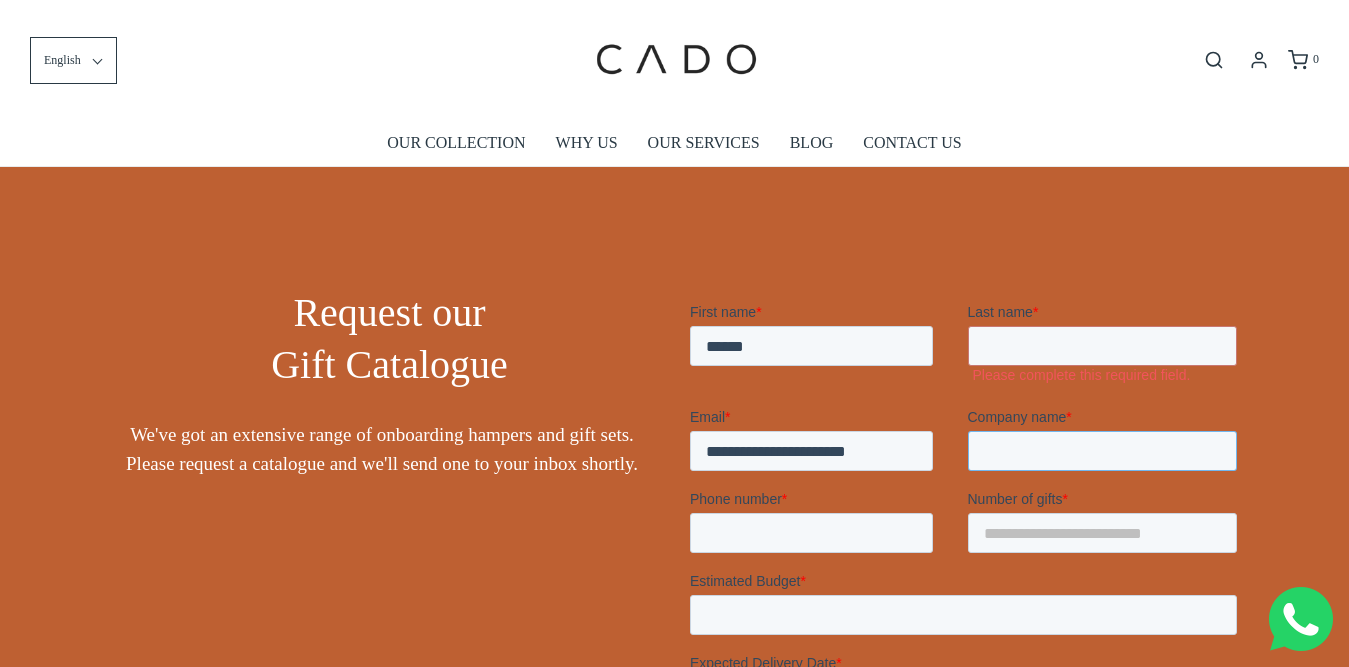 click on "Company name *" at bounding box center (1102, 451) 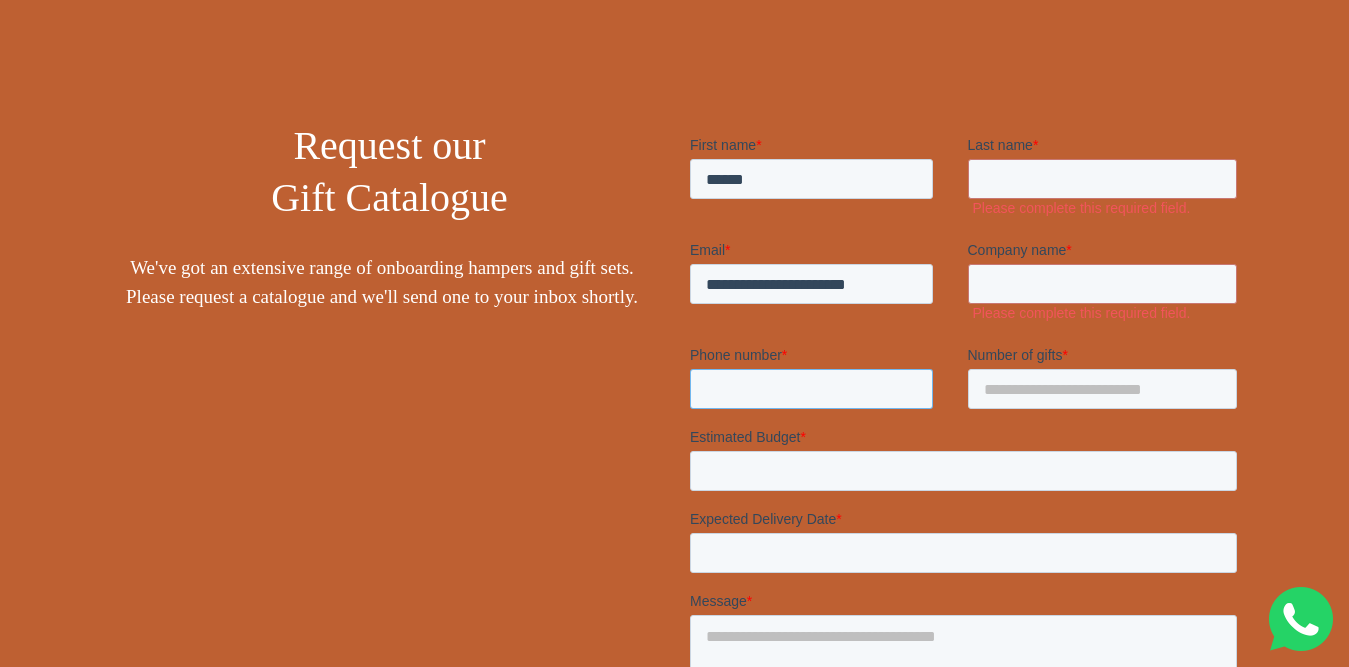 click on "Phone number *" at bounding box center [828, 377] 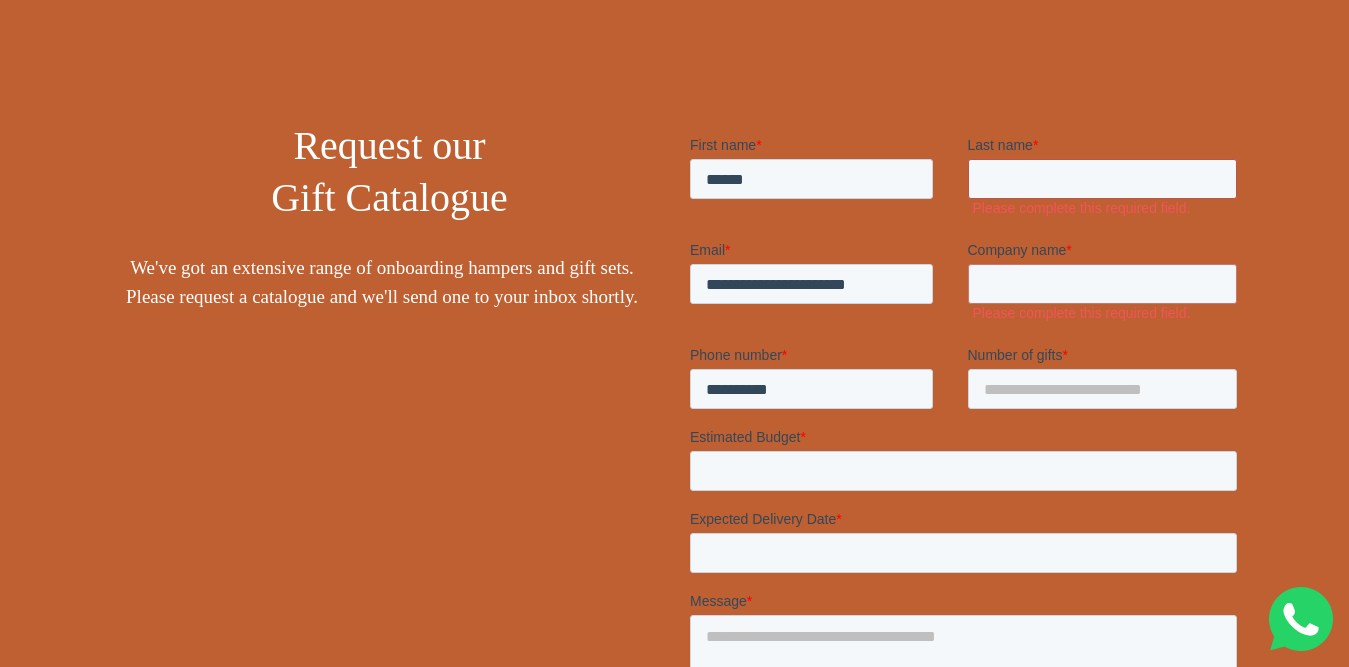type on "***" 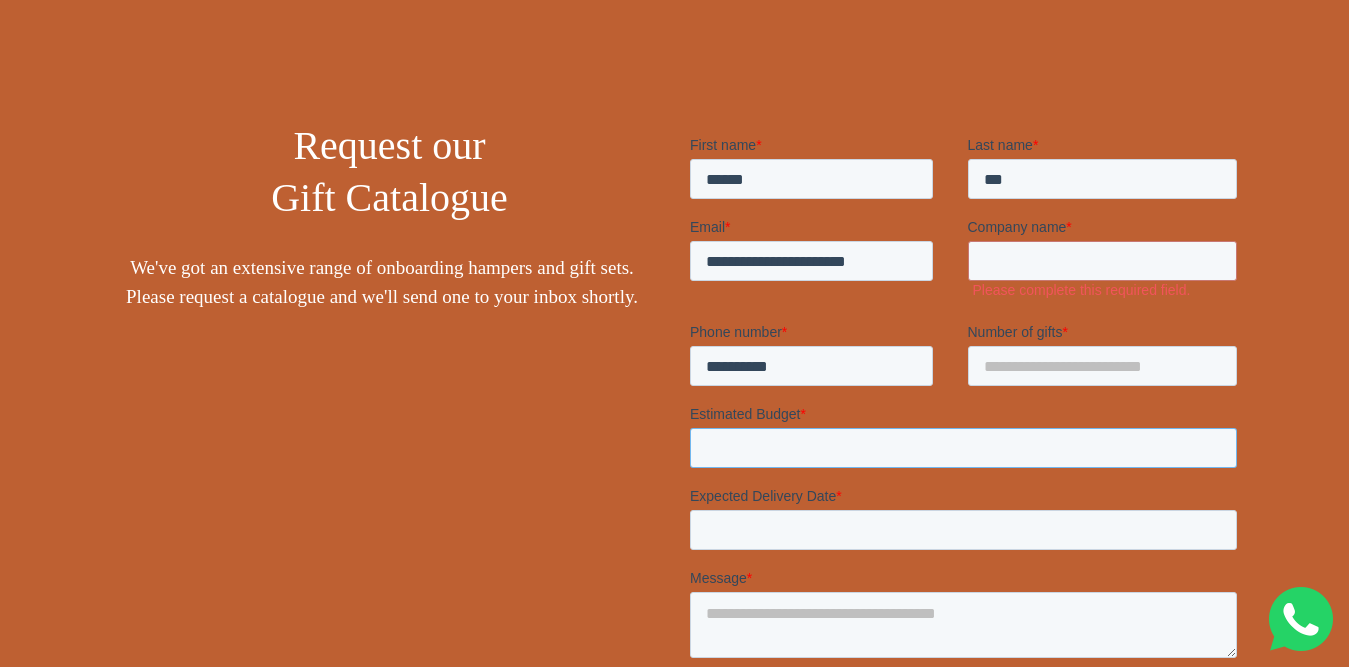 click on "Estimated Budget  *" at bounding box center [962, 448] 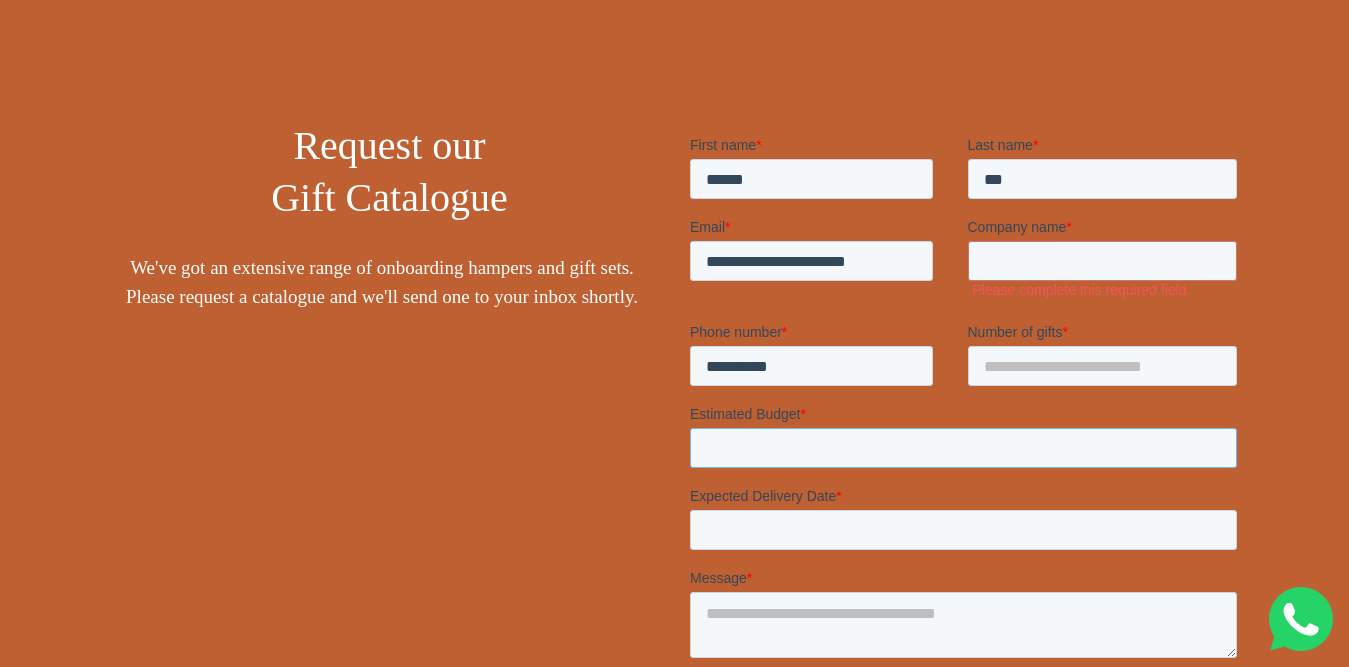 click on "*" at bounding box center (962, 448) 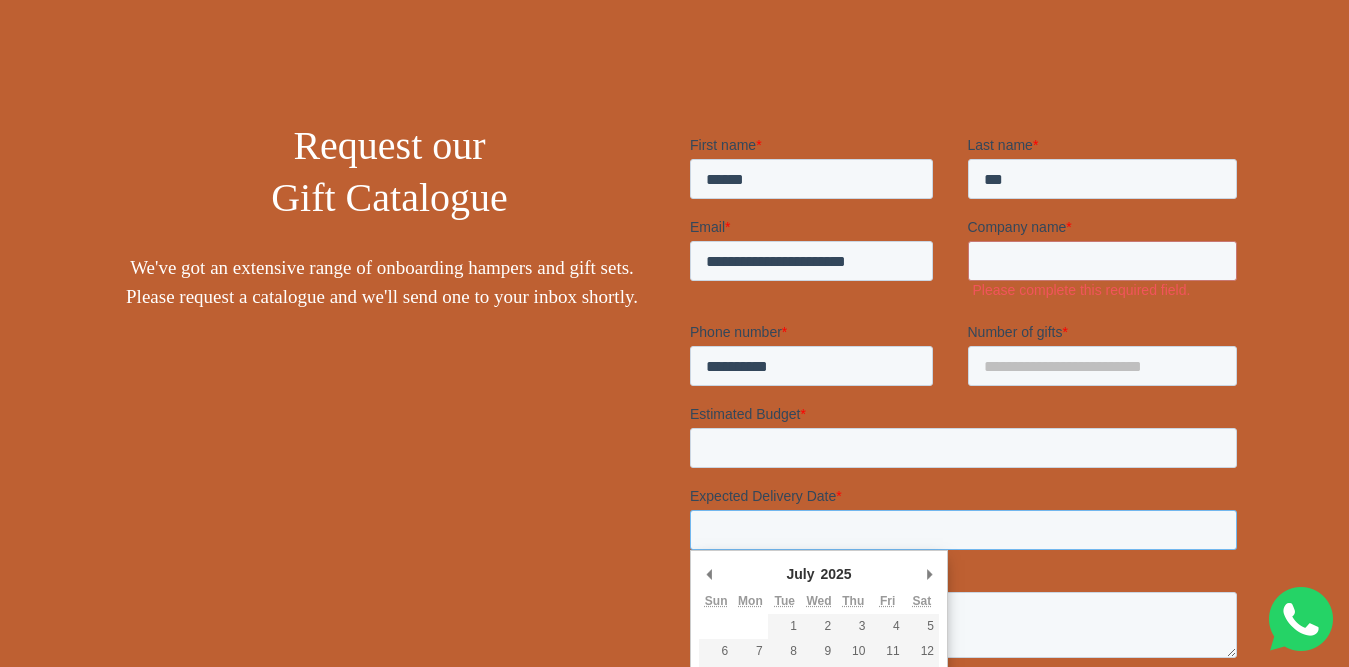 click on "Expected Delivery Date *" at bounding box center (962, 530) 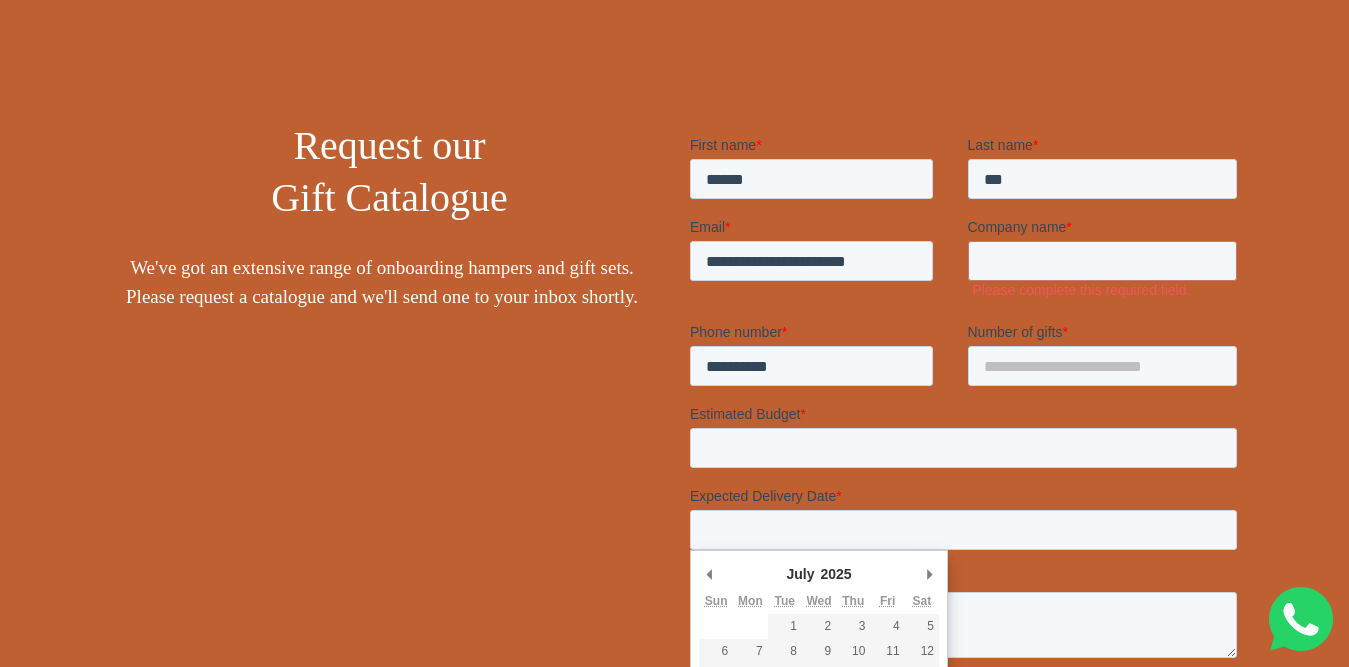 click on "Request our  Gift Catalogue We've got an extensive range of onboarding hampers and gift sets. Please request a catalogue and we'll send one to your inbox shortly." at bounding box center [382, 497] 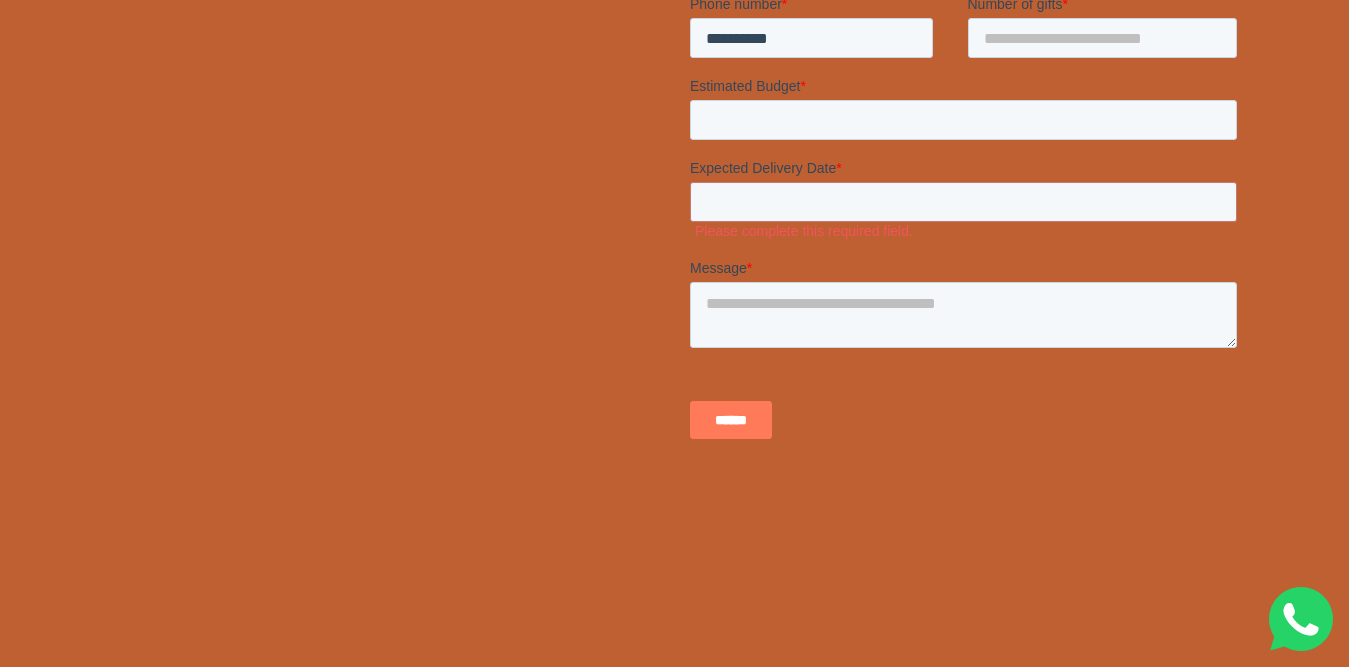 scroll, scrollTop: 500, scrollLeft: 0, axis: vertical 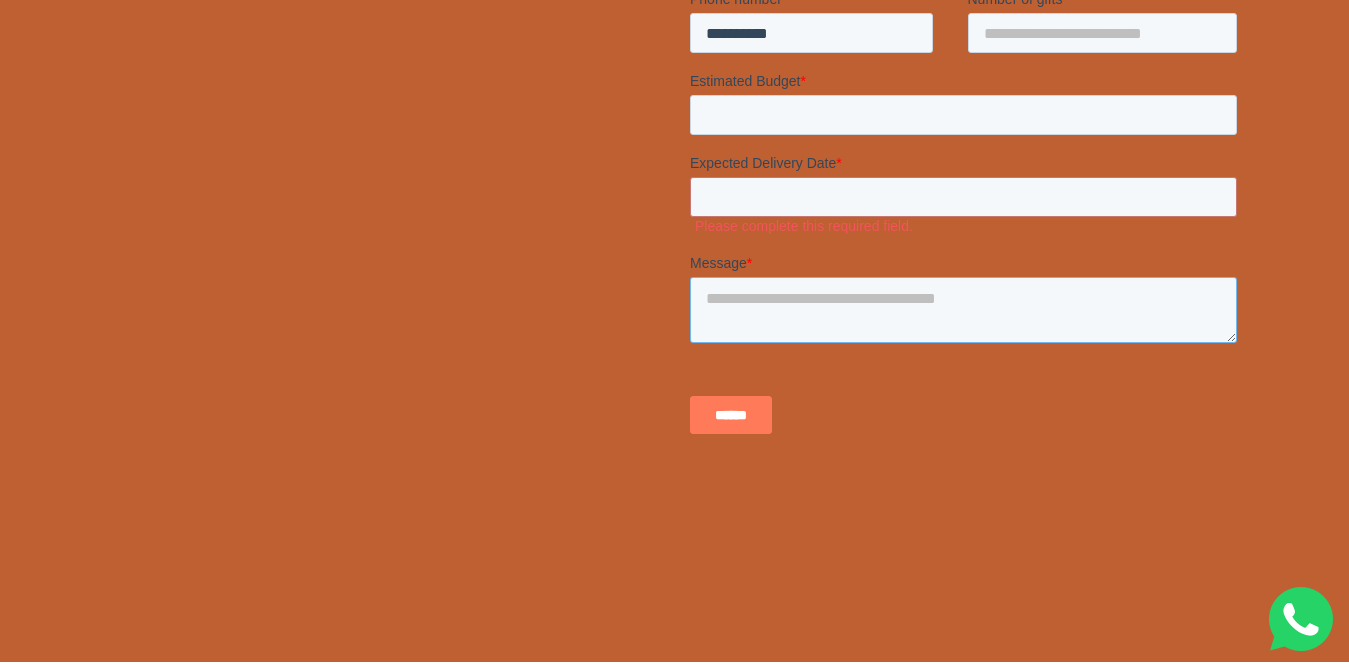 click on "Message *" at bounding box center (962, 311) 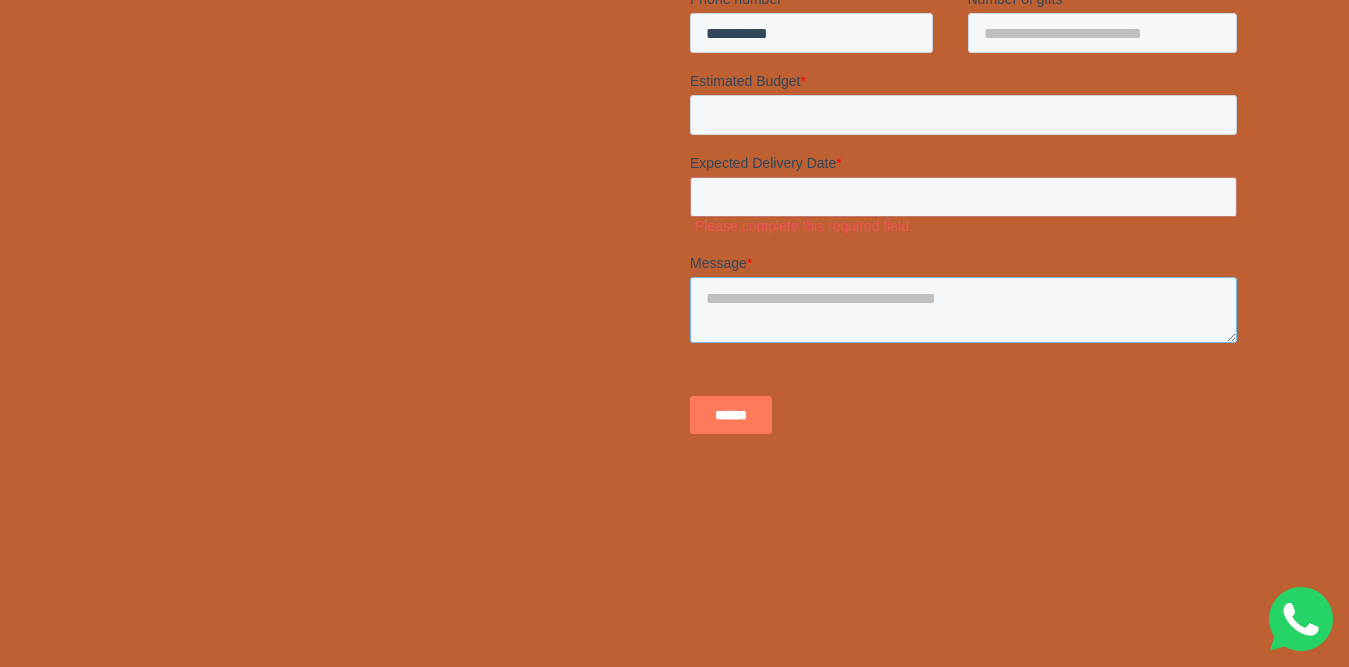 paste on "**********" 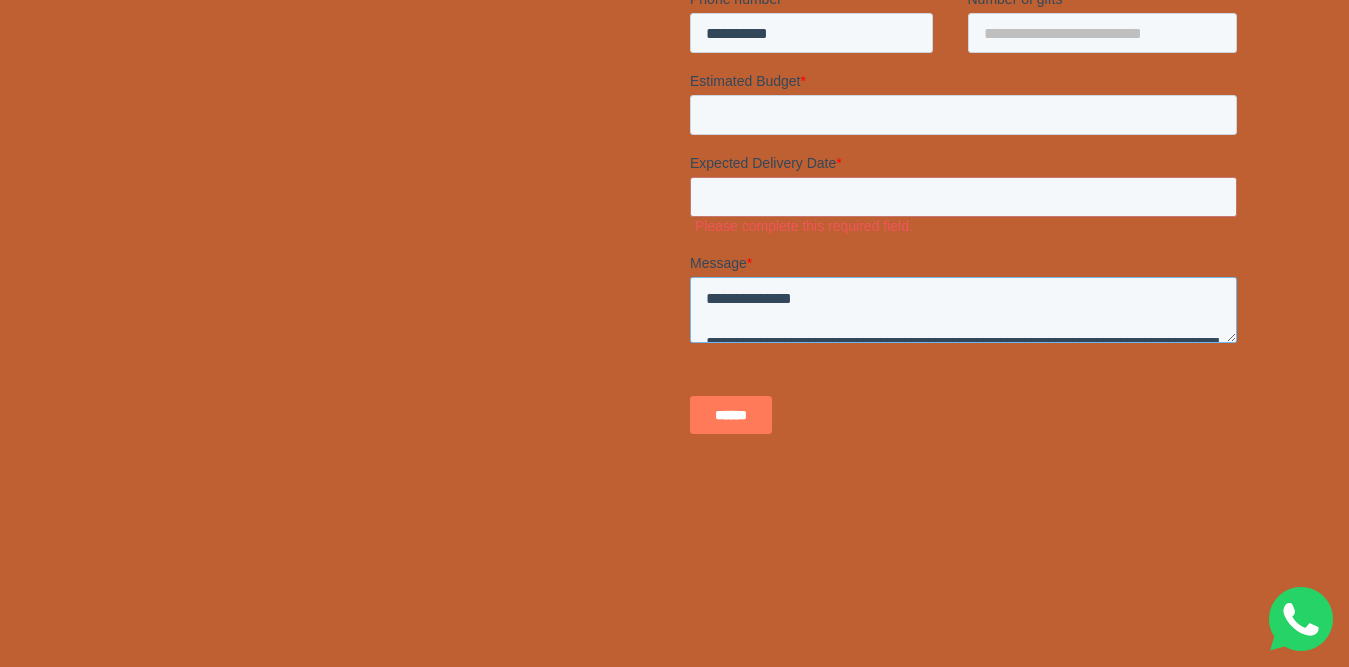 scroll, scrollTop: 167, scrollLeft: 0, axis: vertical 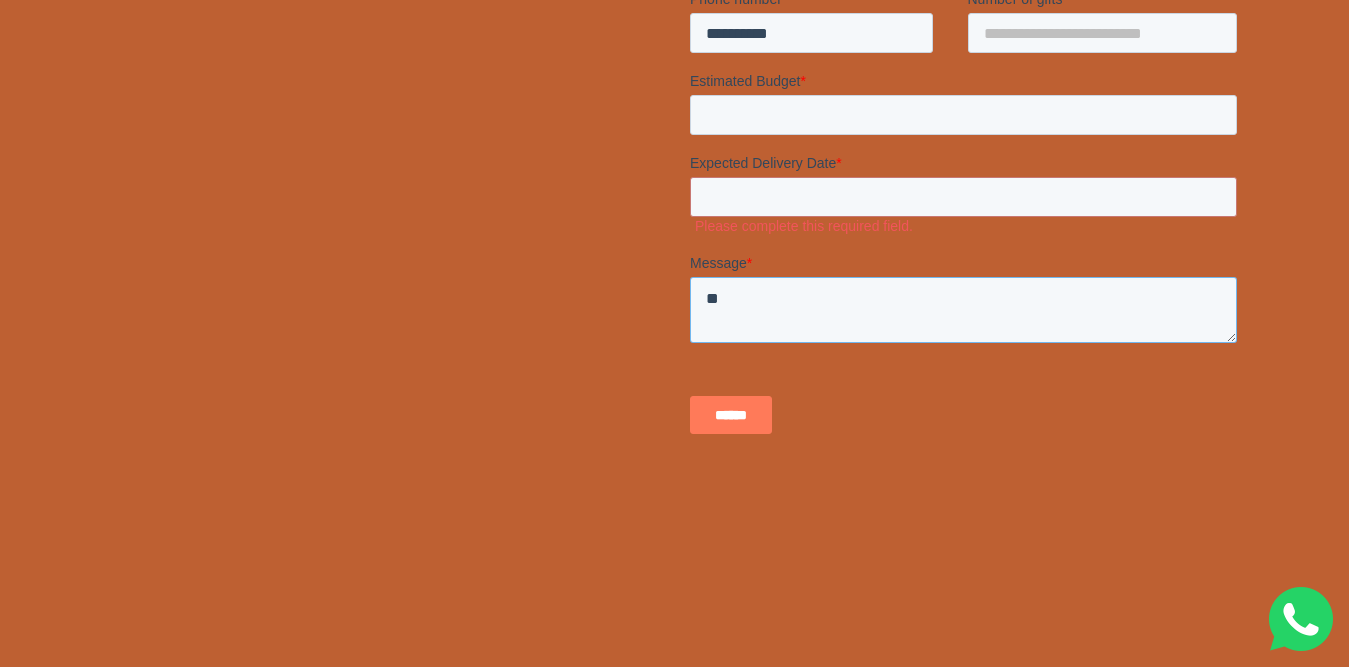type on "*" 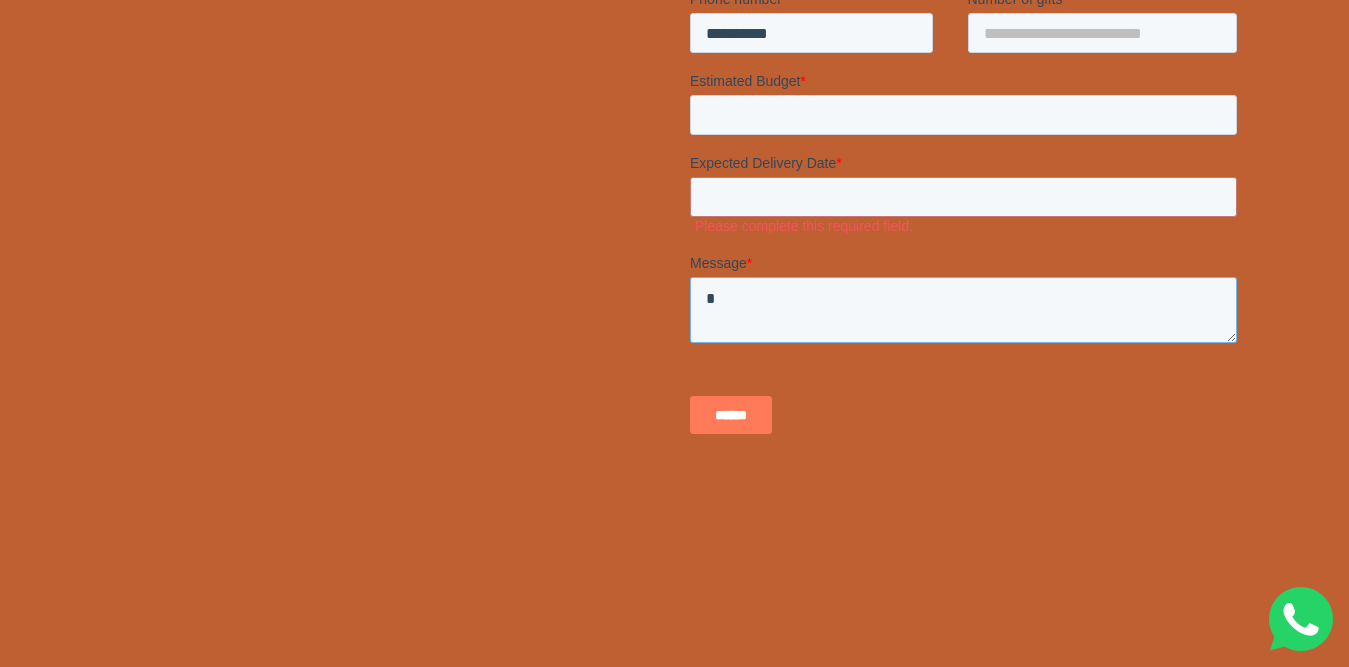 type 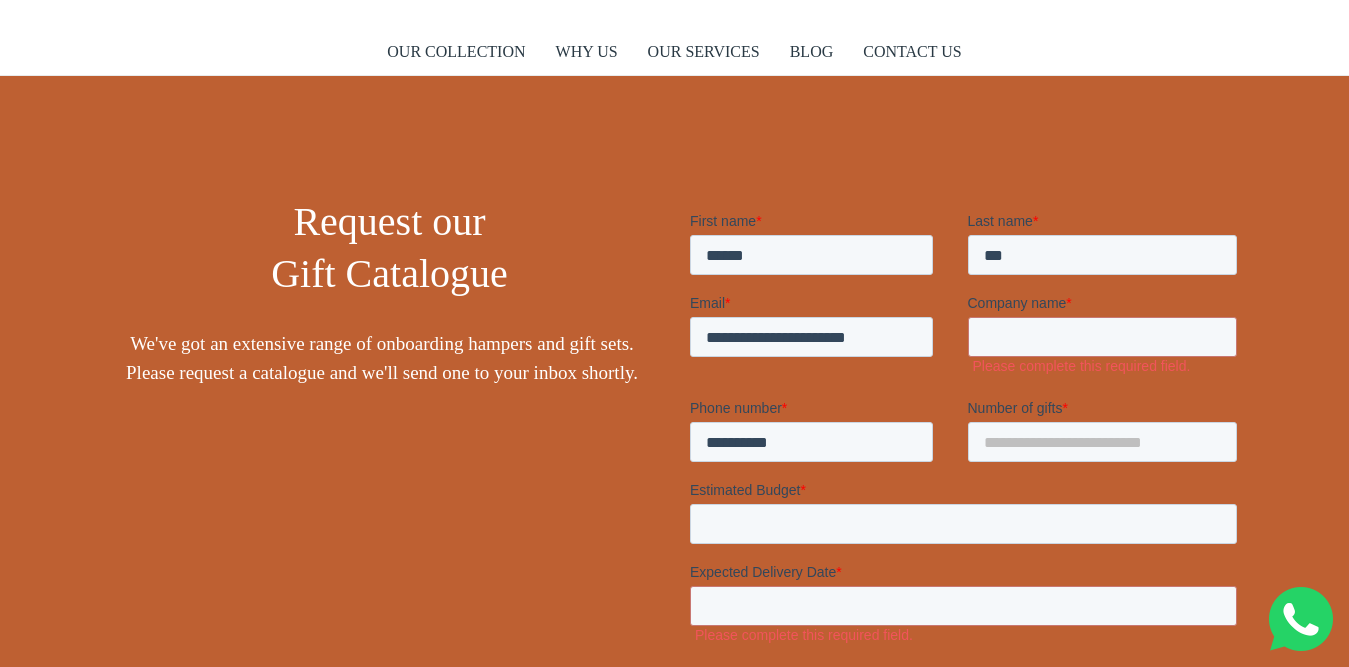 scroll, scrollTop: 0, scrollLeft: 0, axis: both 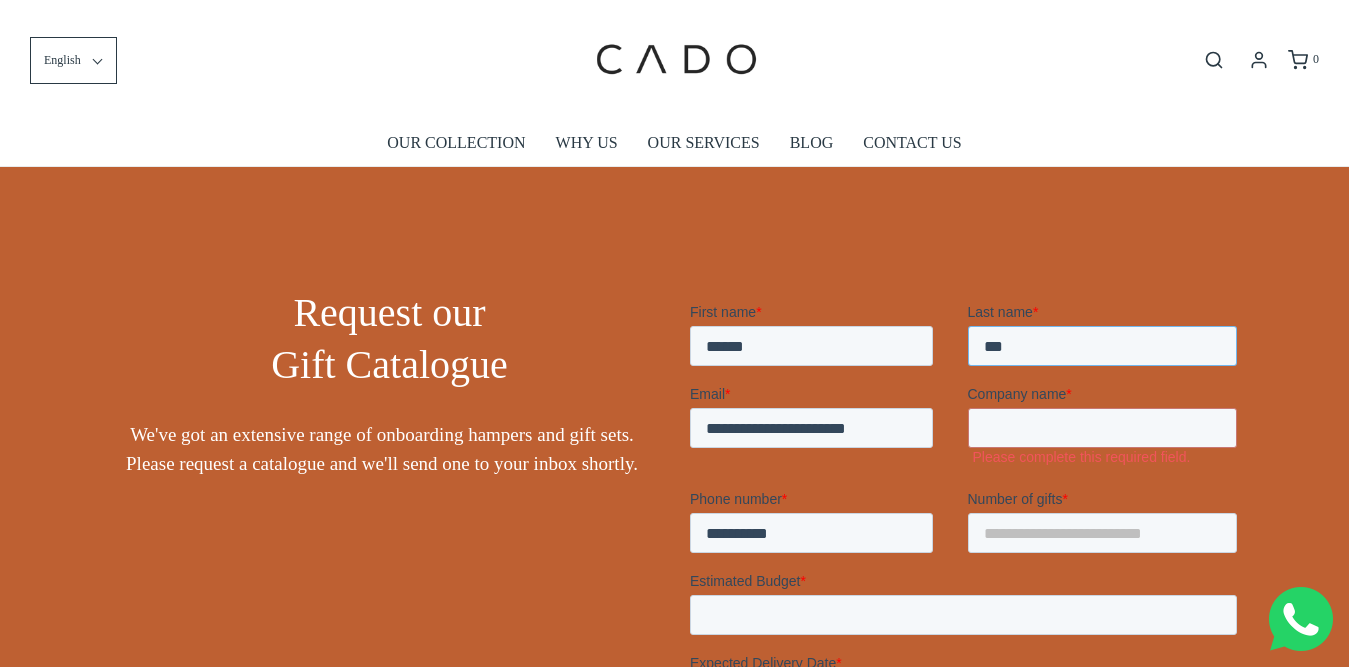 drag, startPoint x: 1034, startPoint y: 347, endPoint x: 859, endPoint y: 372, distance: 176.7767 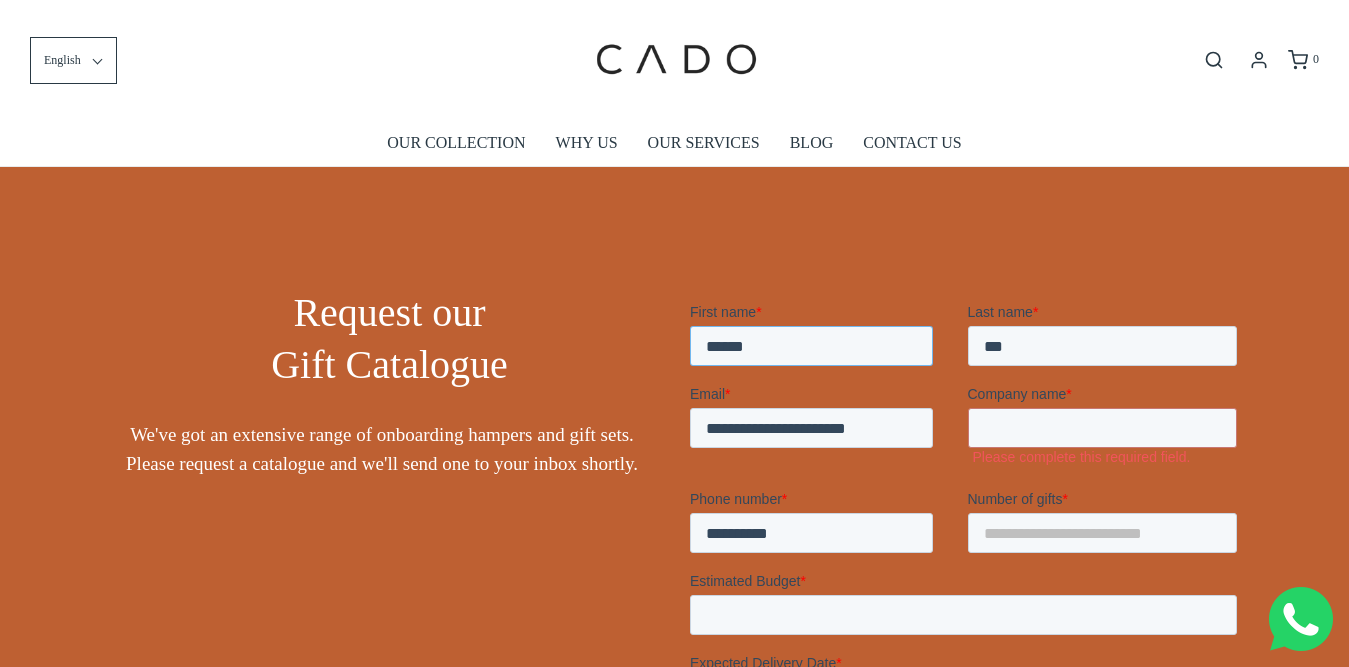 drag, startPoint x: 796, startPoint y: 342, endPoint x: 1248, endPoint y: 653, distance: 548.6575 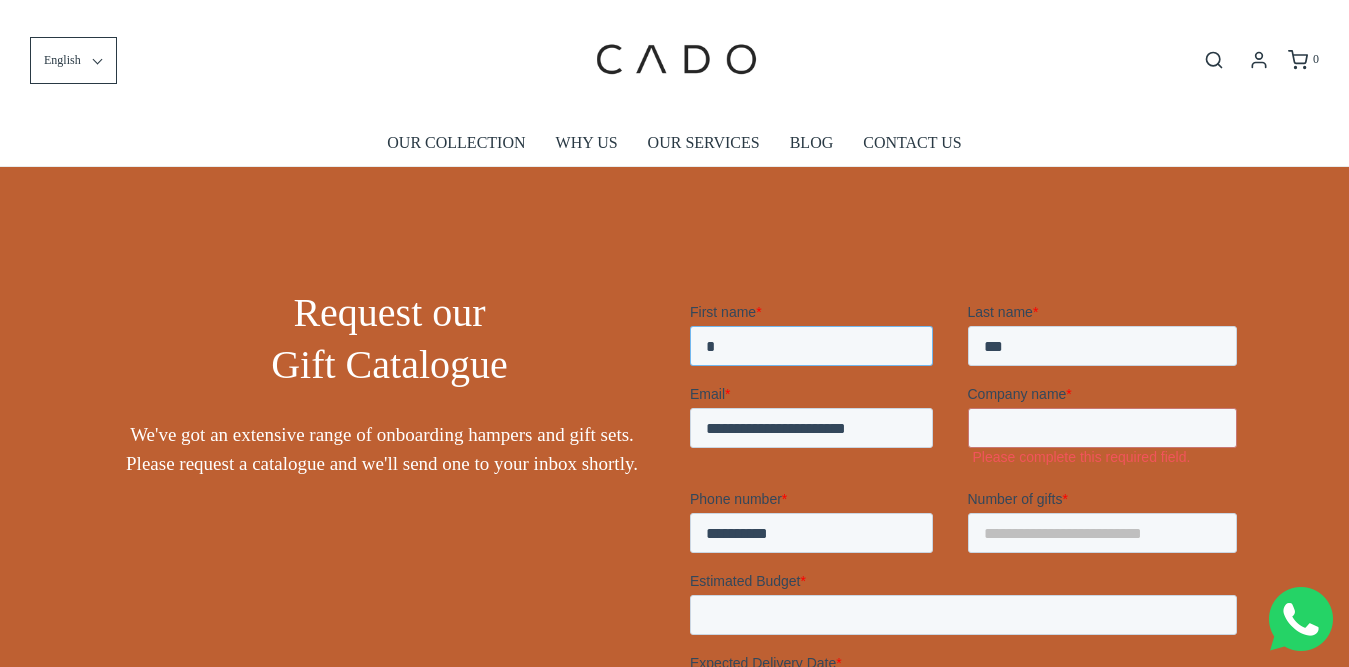 type on "***" 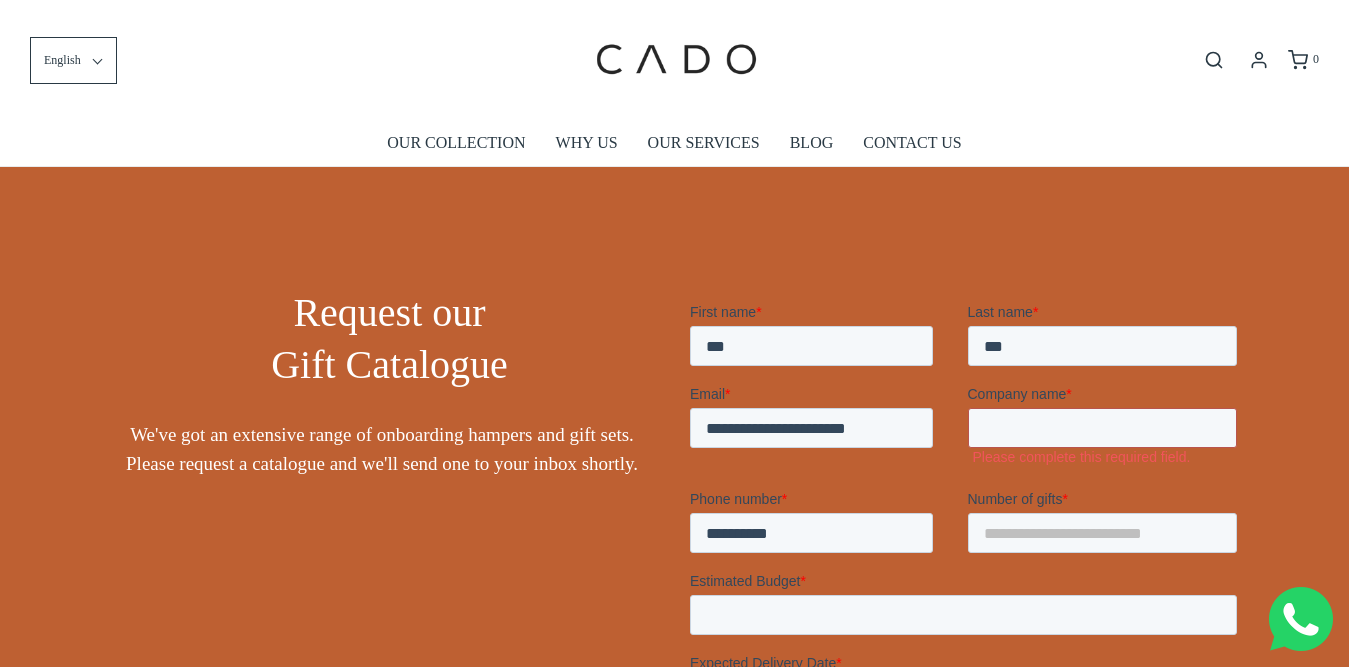 click on "Company name *" at bounding box center [1102, 428] 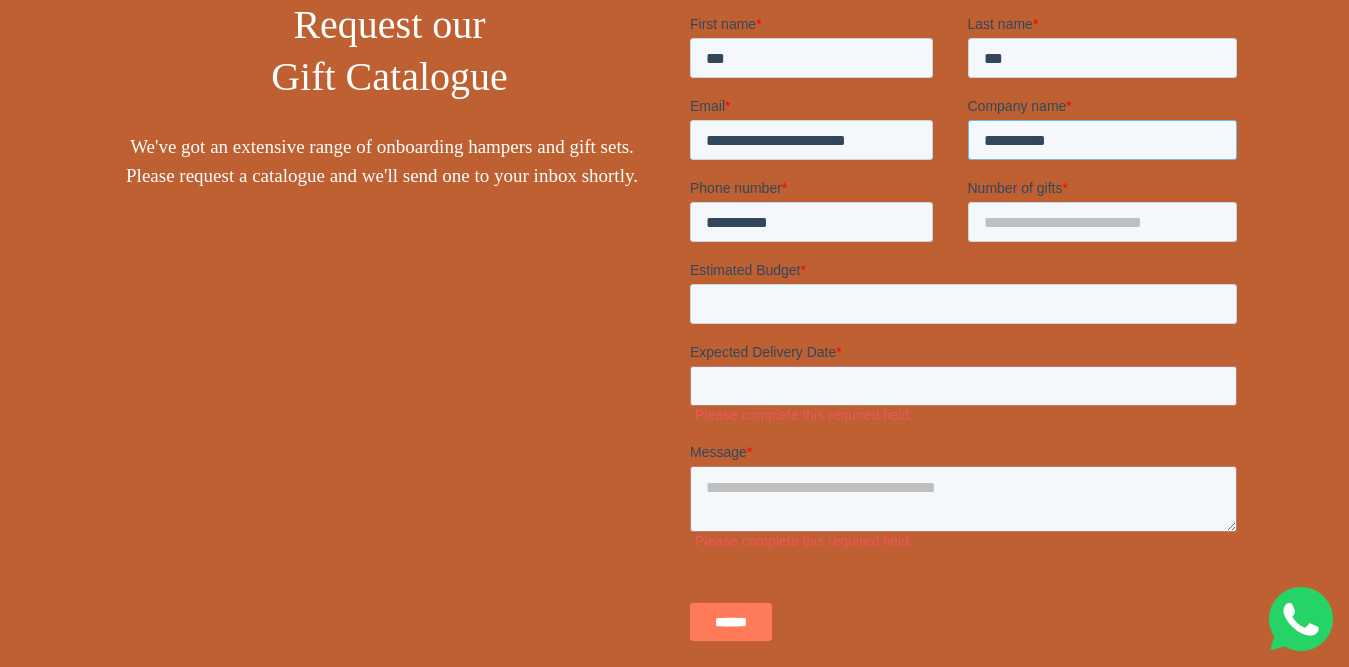 scroll, scrollTop: 333, scrollLeft: 0, axis: vertical 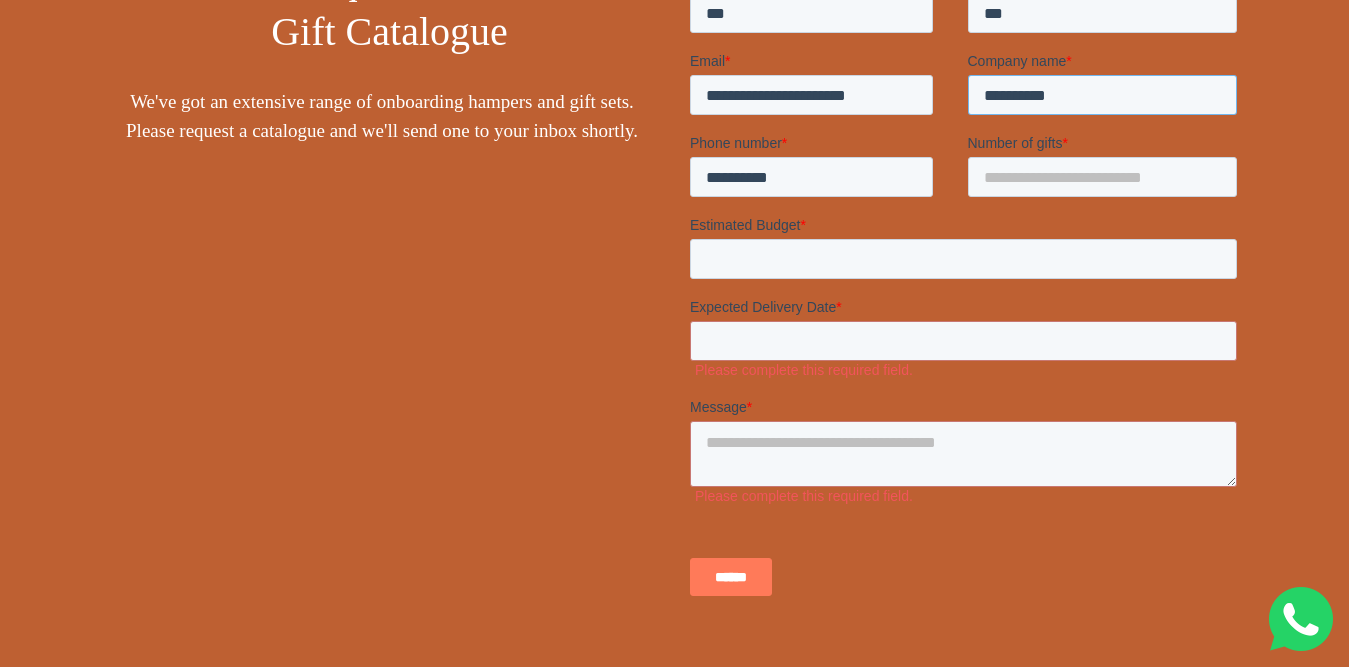 type on "**********" 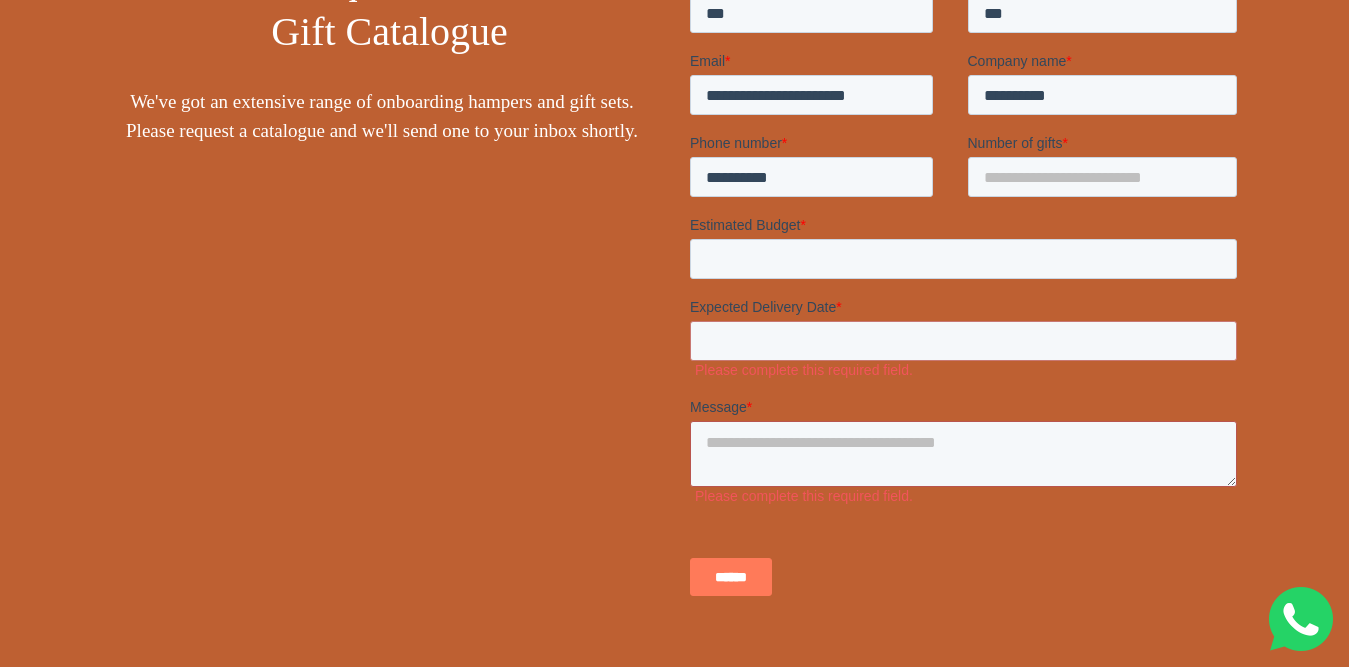 click on "Message *" at bounding box center [962, 455] 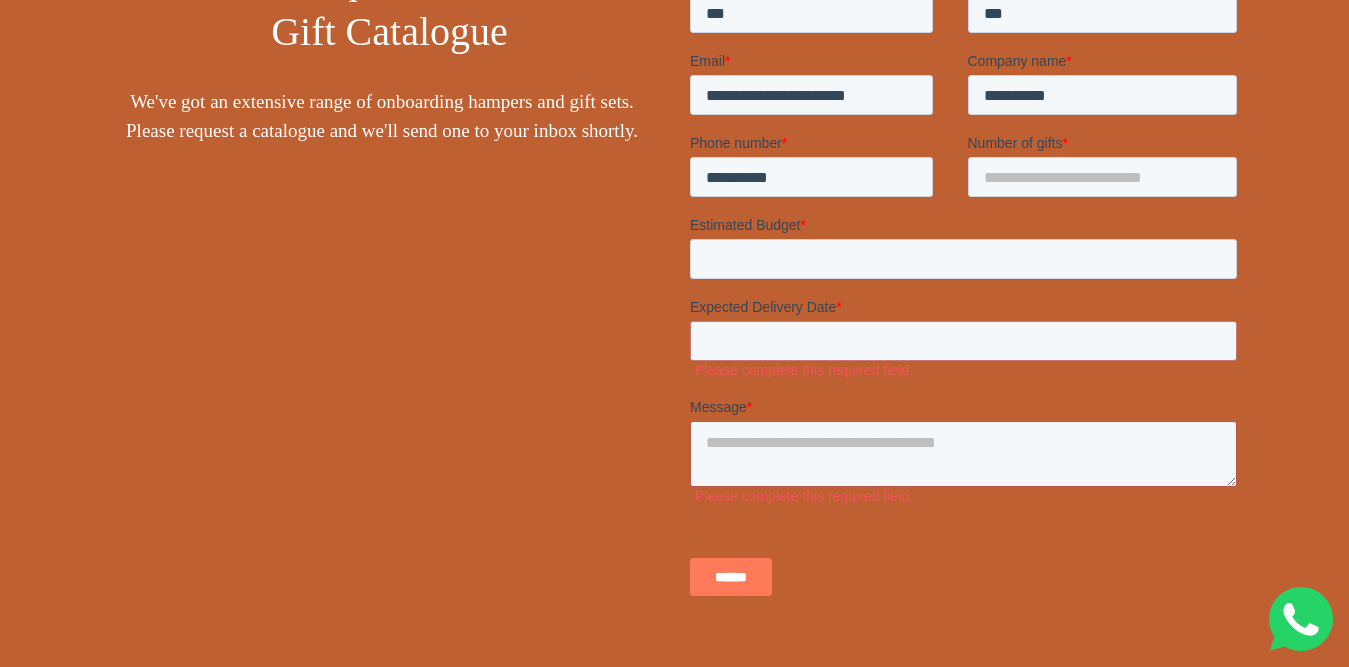 scroll, scrollTop: 167, scrollLeft: 0, axis: vertical 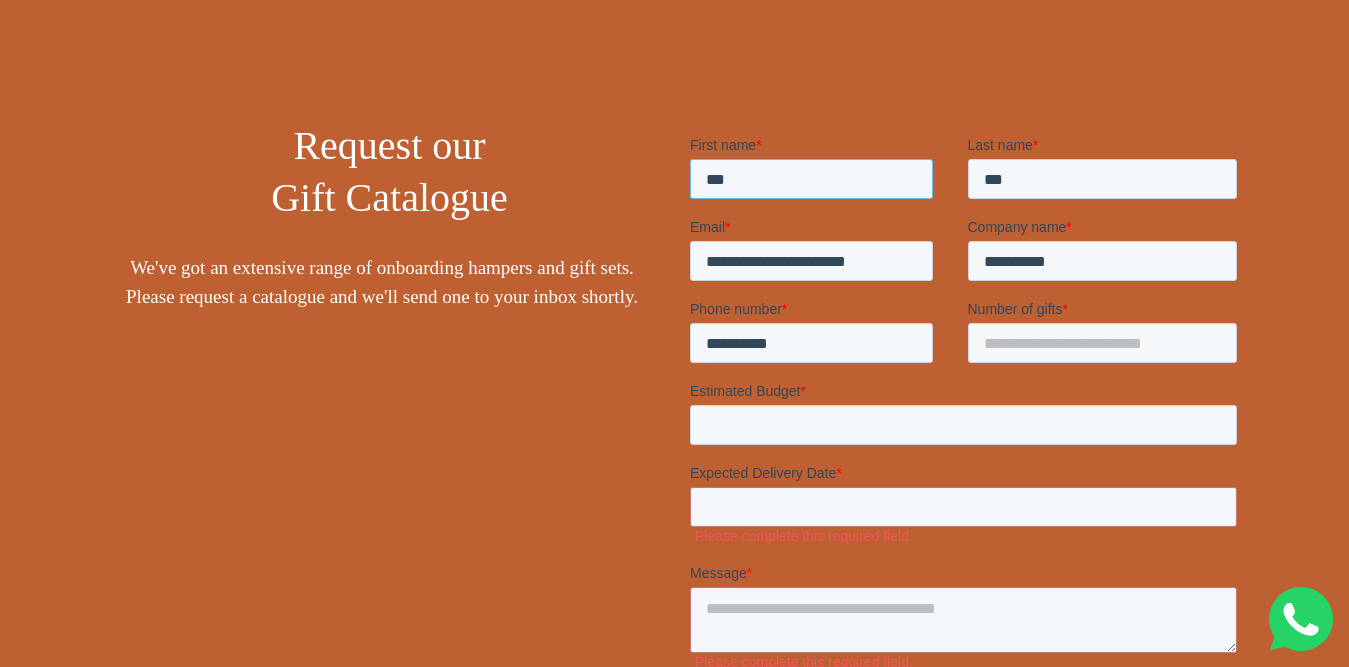 drag, startPoint x: 737, startPoint y: 180, endPoint x: 1370, endPoint y: 327, distance: 649.8446 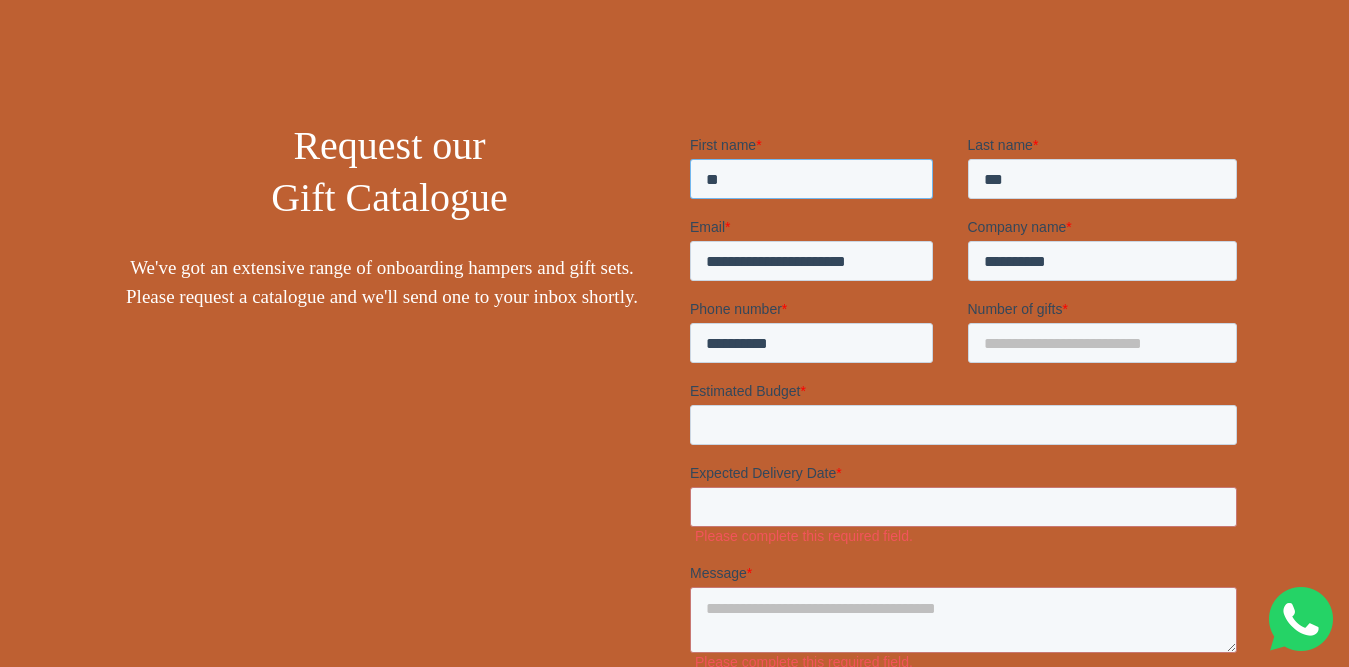 type on "*" 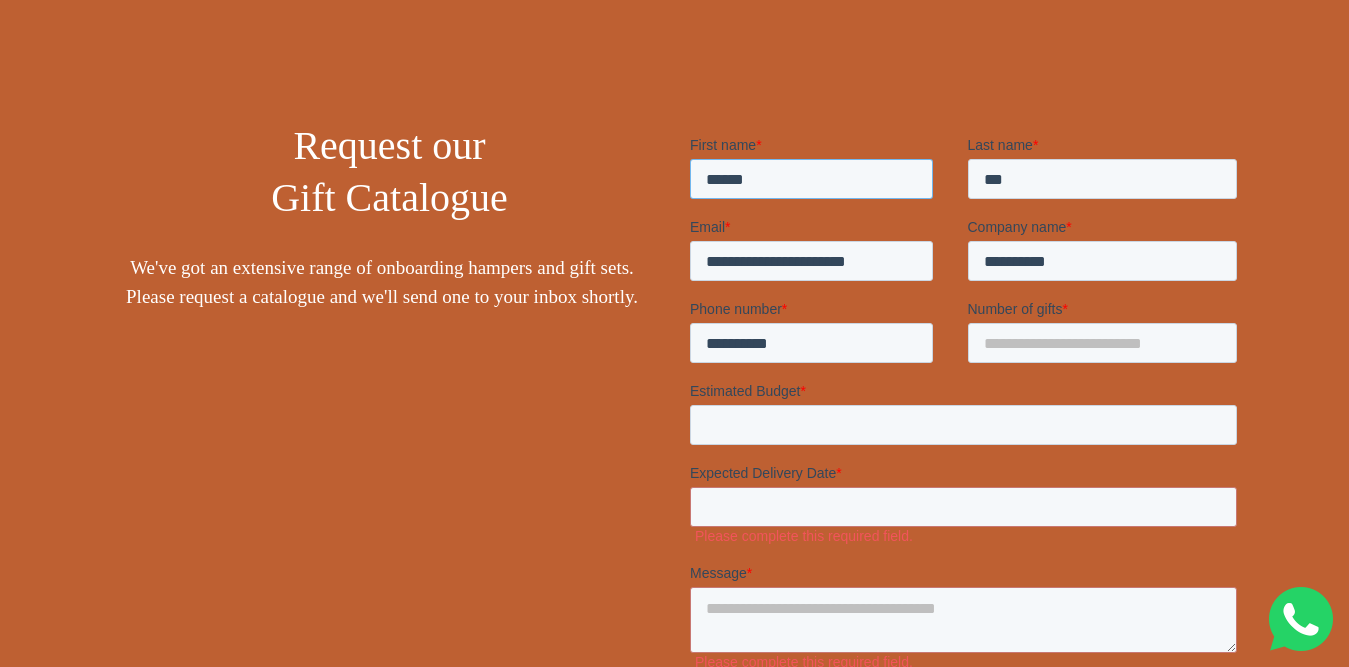 type on "******" 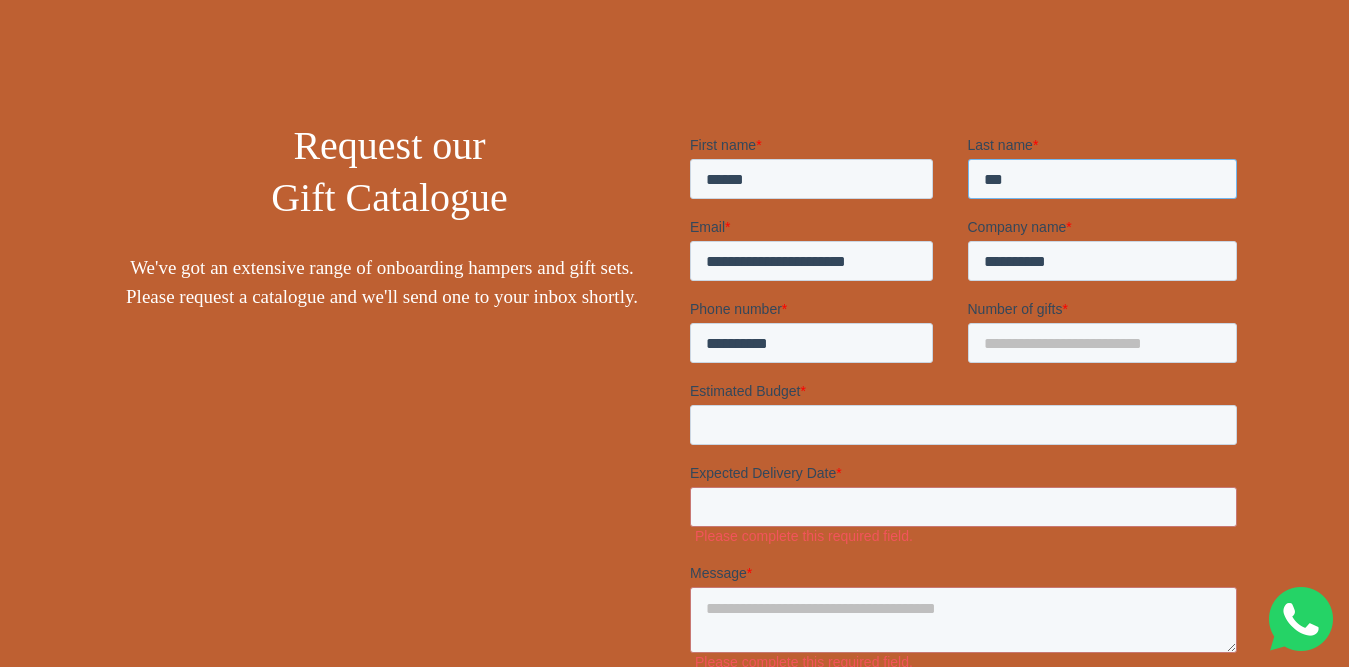 drag, startPoint x: 1018, startPoint y: 180, endPoint x: 846, endPoint y: 216, distance: 175.72707 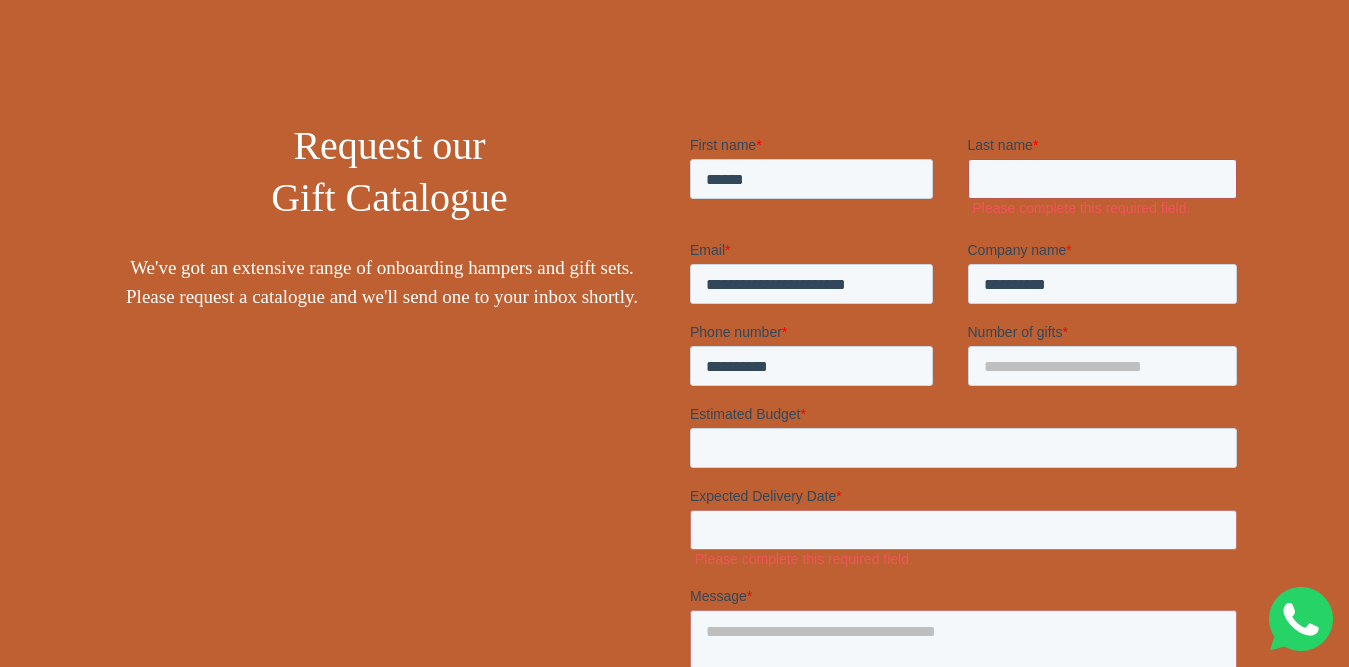 type 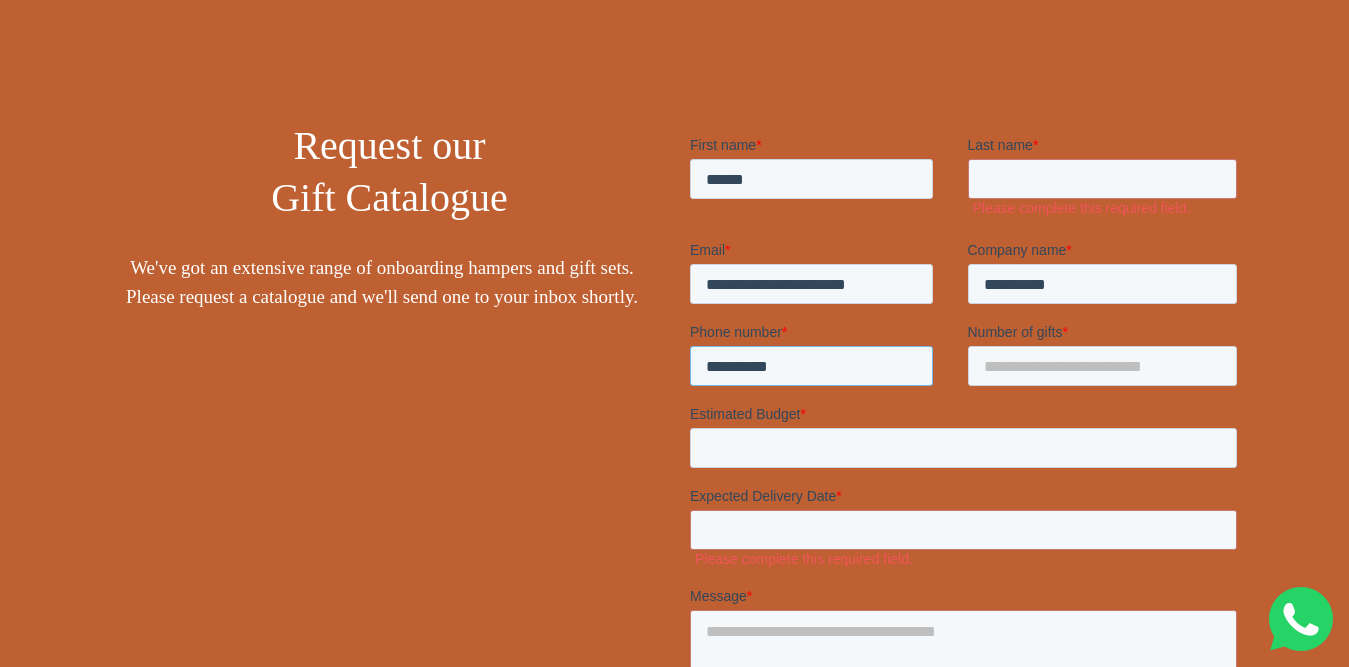 click on "**********" at bounding box center [810, 366] 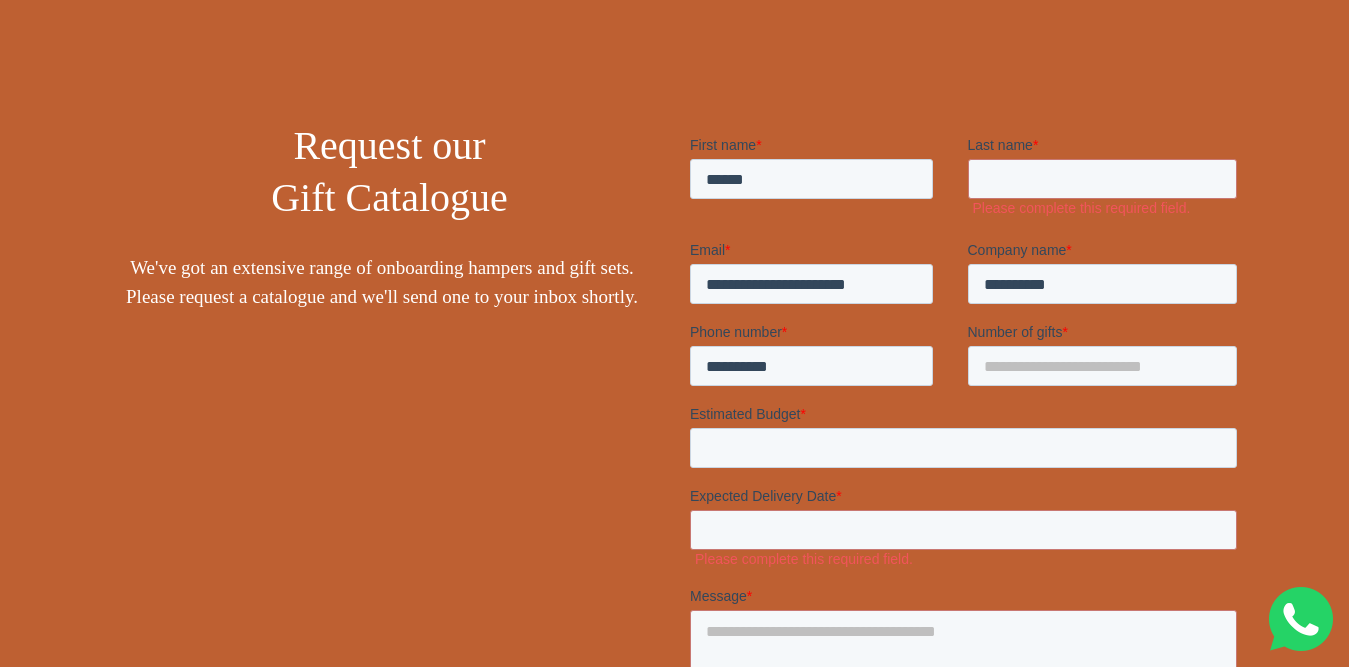 click on "Request our  Gift Catalogue We've got an extensive range of onboarding hampers and gift sets. Please request a catalogue and we'll send one to your inbox shortly." at bounding box center [382, 504] 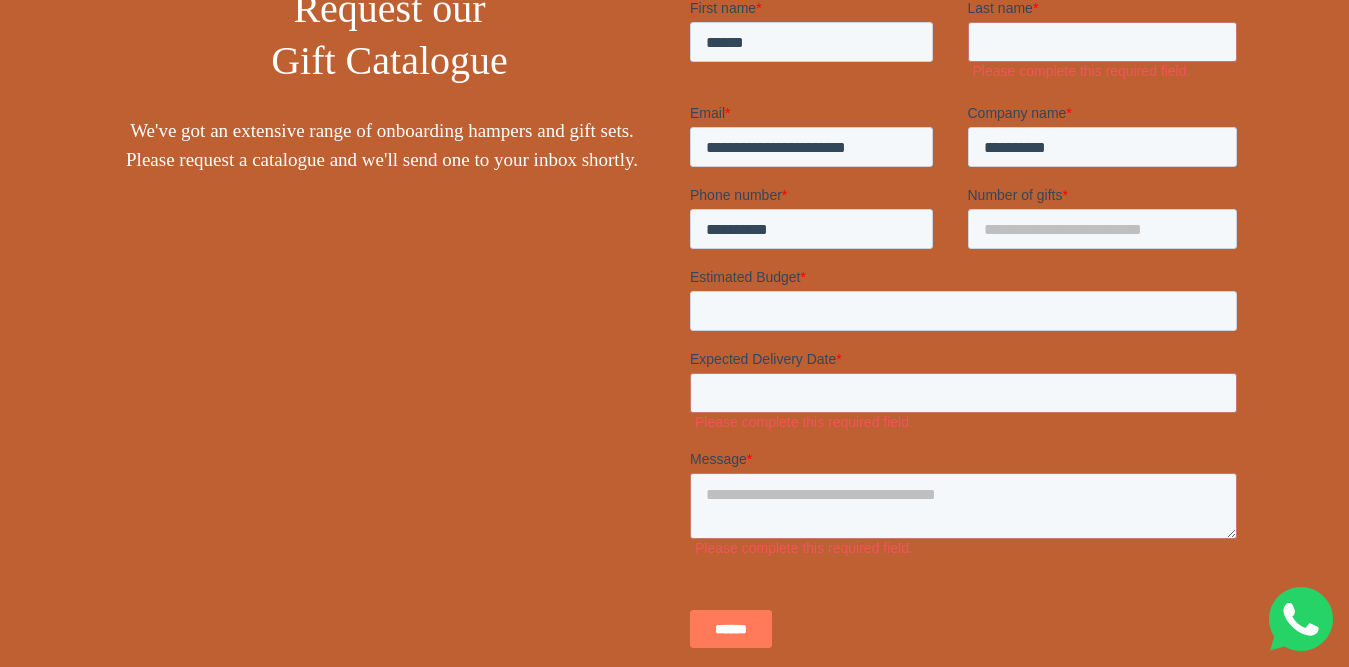 scroll, scrollTop: 500, scrollLeft: 0, axis: vertical 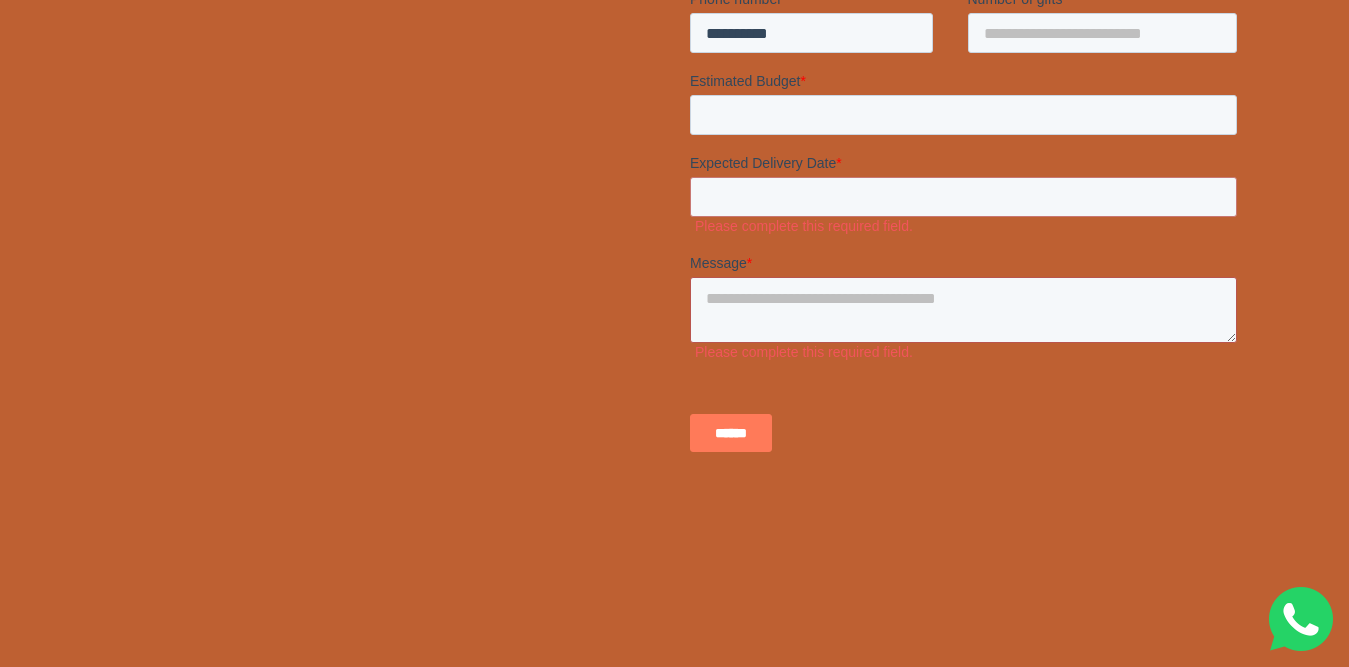 click on "Message *" at bounding box center [962, 311] 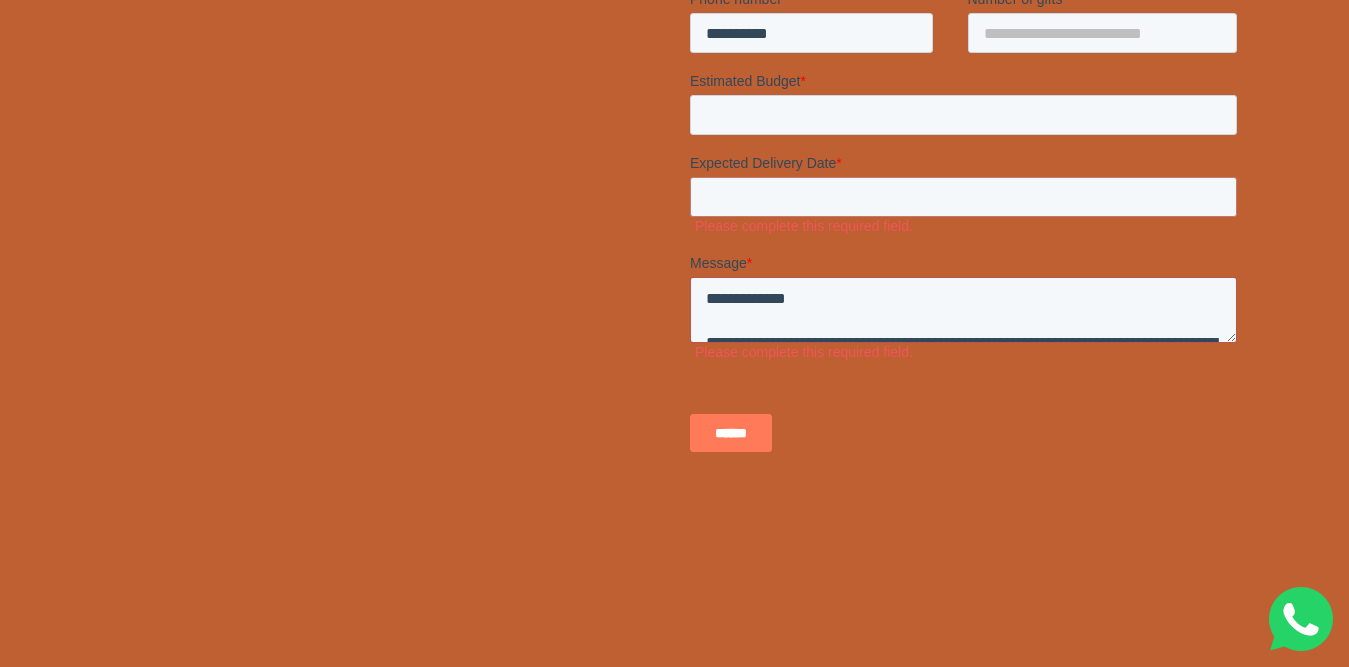 scroll, scrollTop: 229, scrollLeft: 0, axis: vertical 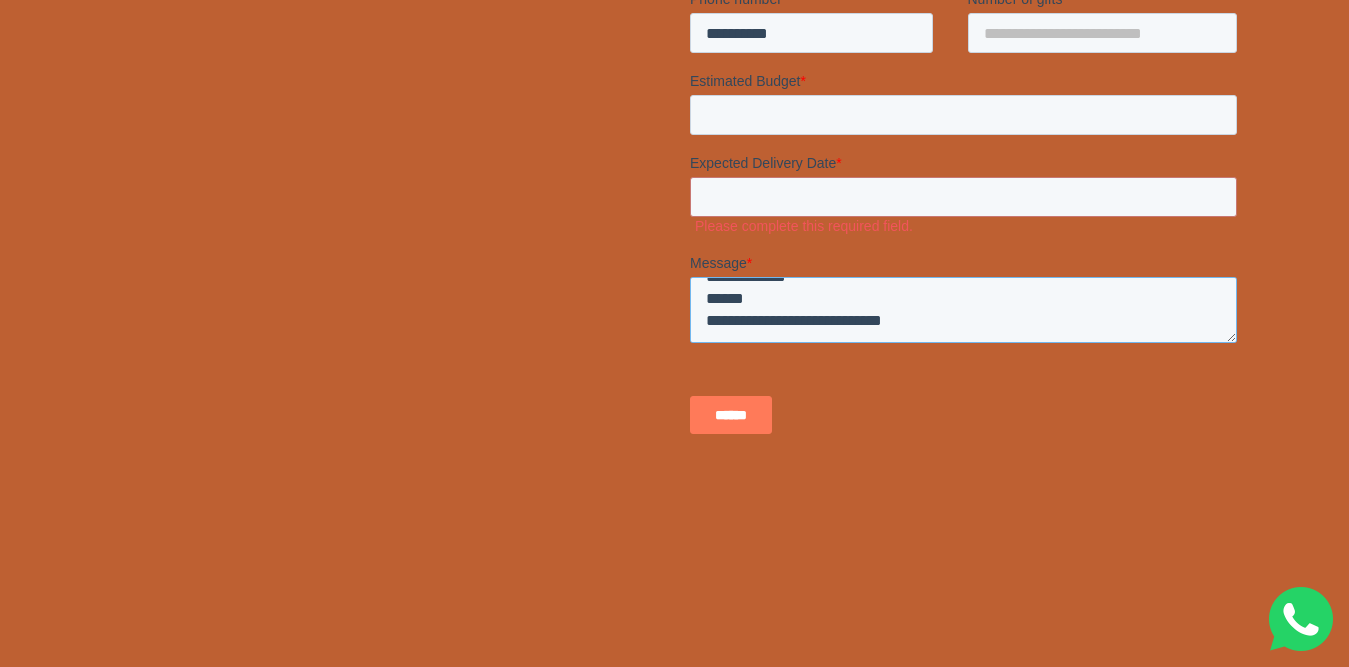 paste on "**********" 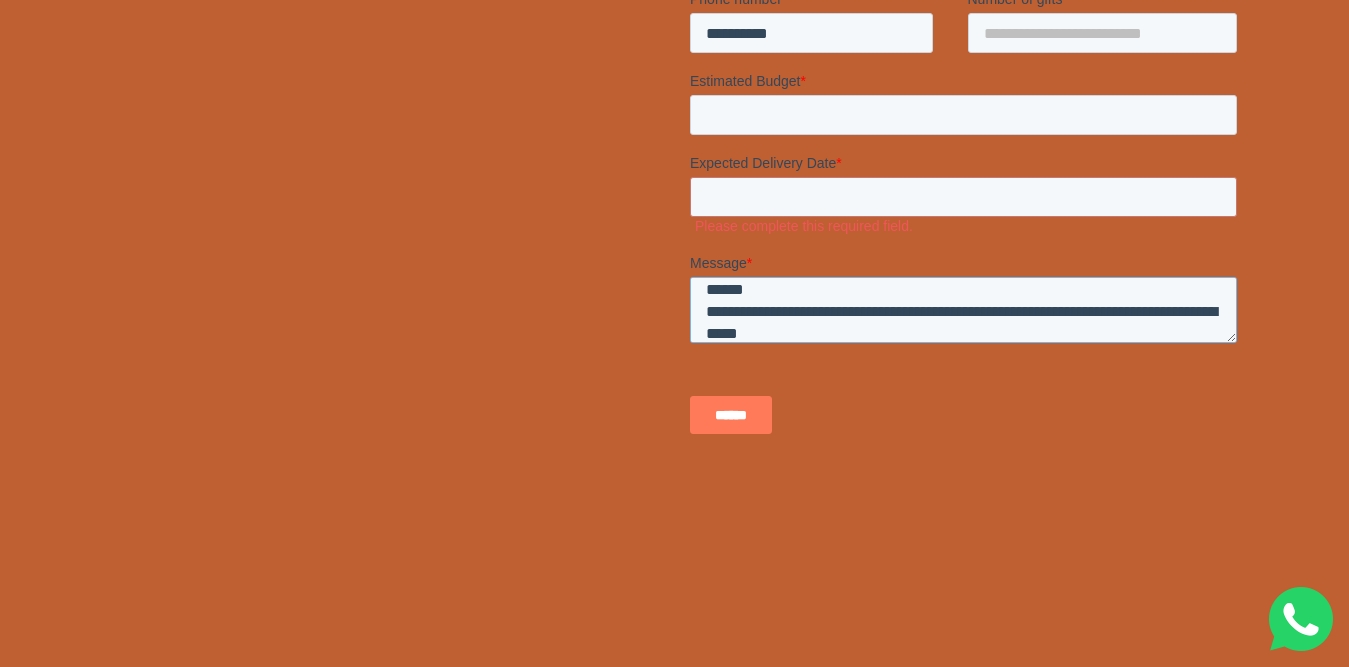 scroll, scrollTop: 273, scrollLeft: 0, axis: vertical 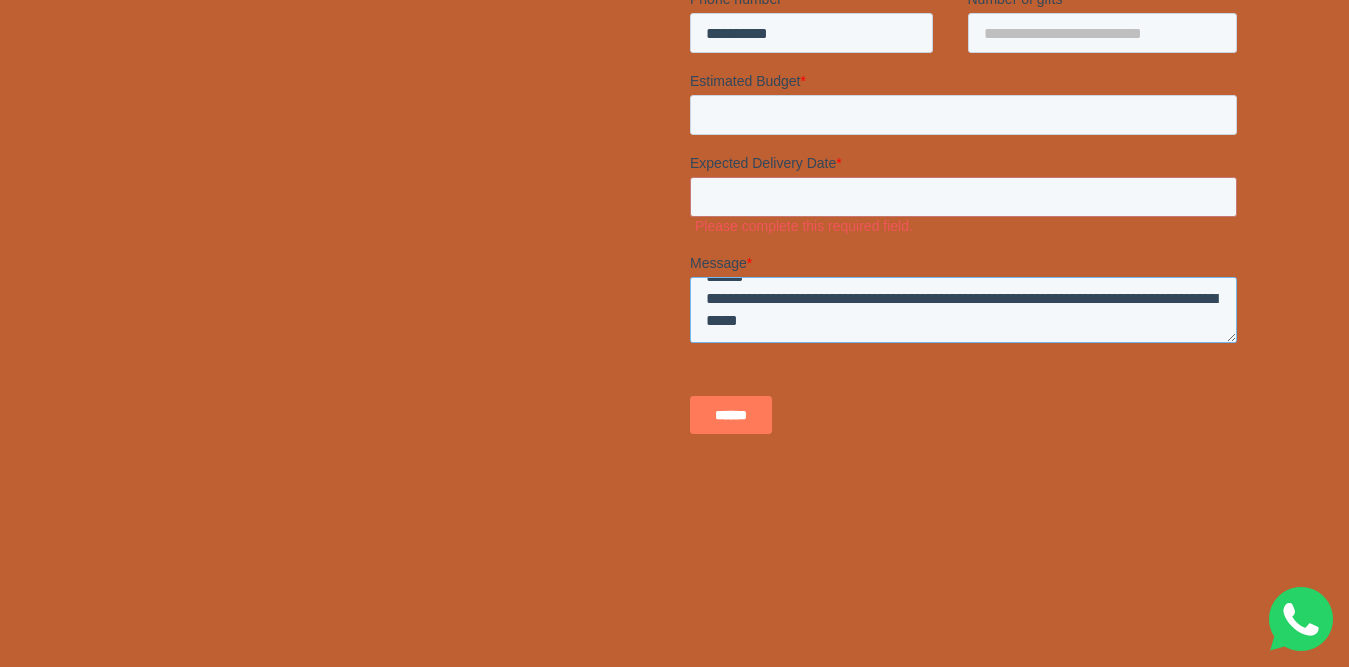 type on "**********" 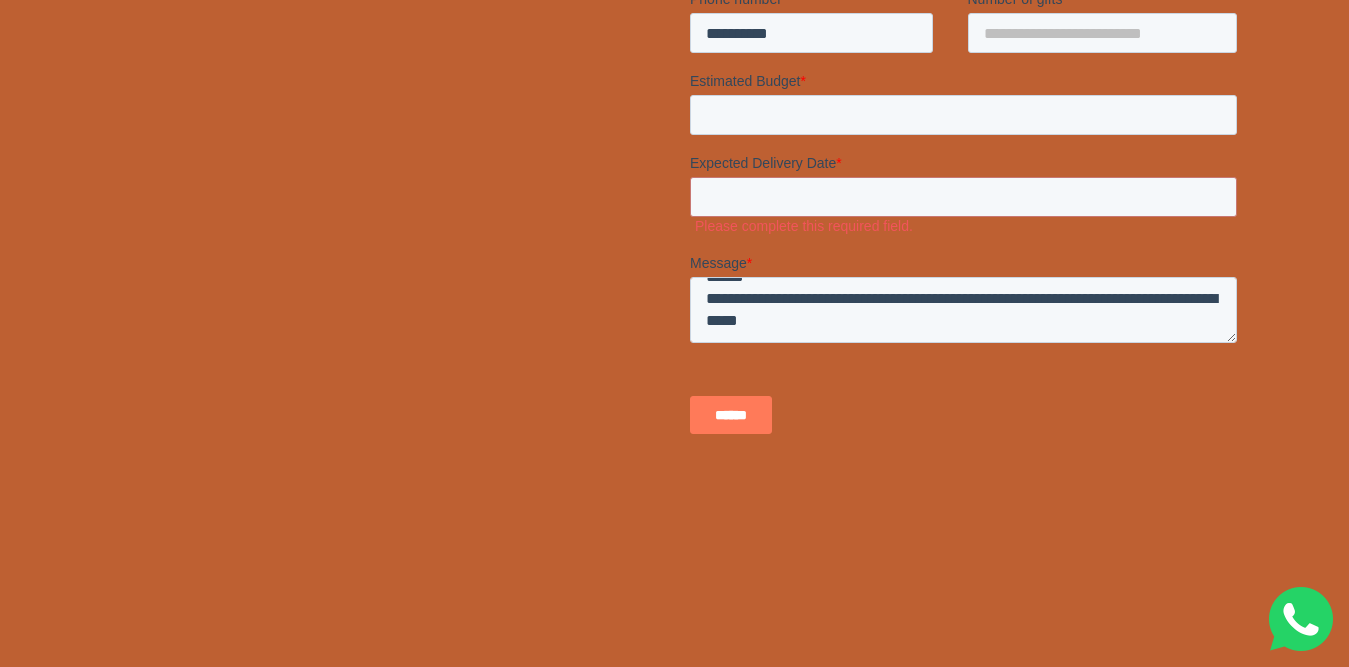 click on "******" at bounding box center [966, 416] 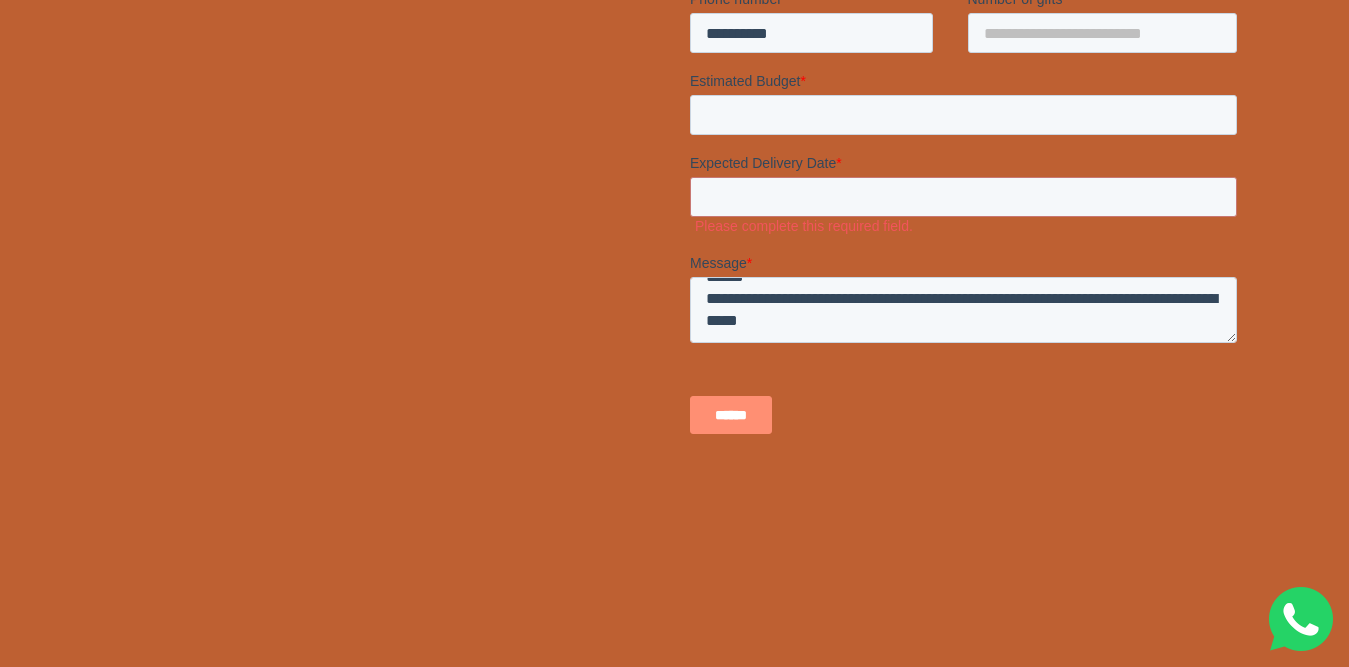 click on "******" at bounding box center (730, 416) 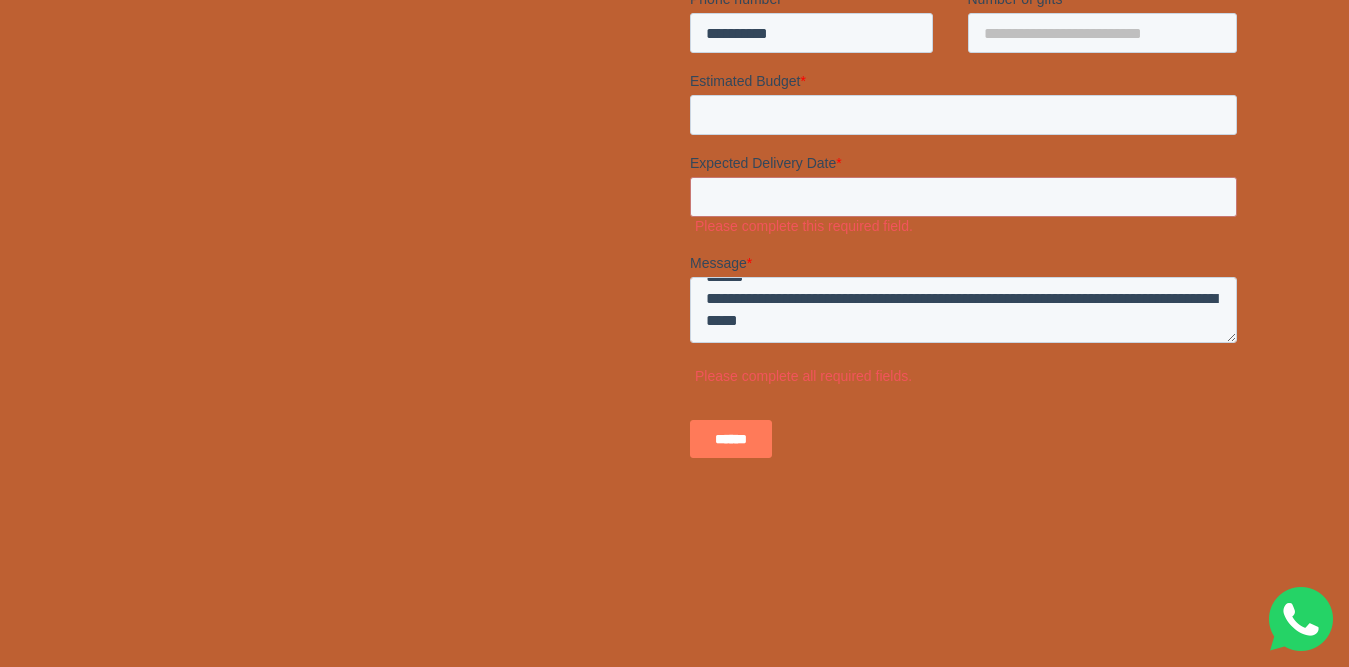 click on "Request our  Gift Catalogue We've got an extensive range of onboarding hampers and gift sets. Please request a catalogue and we'll send one to your inbox shortly." at bounding box center (382, 174) 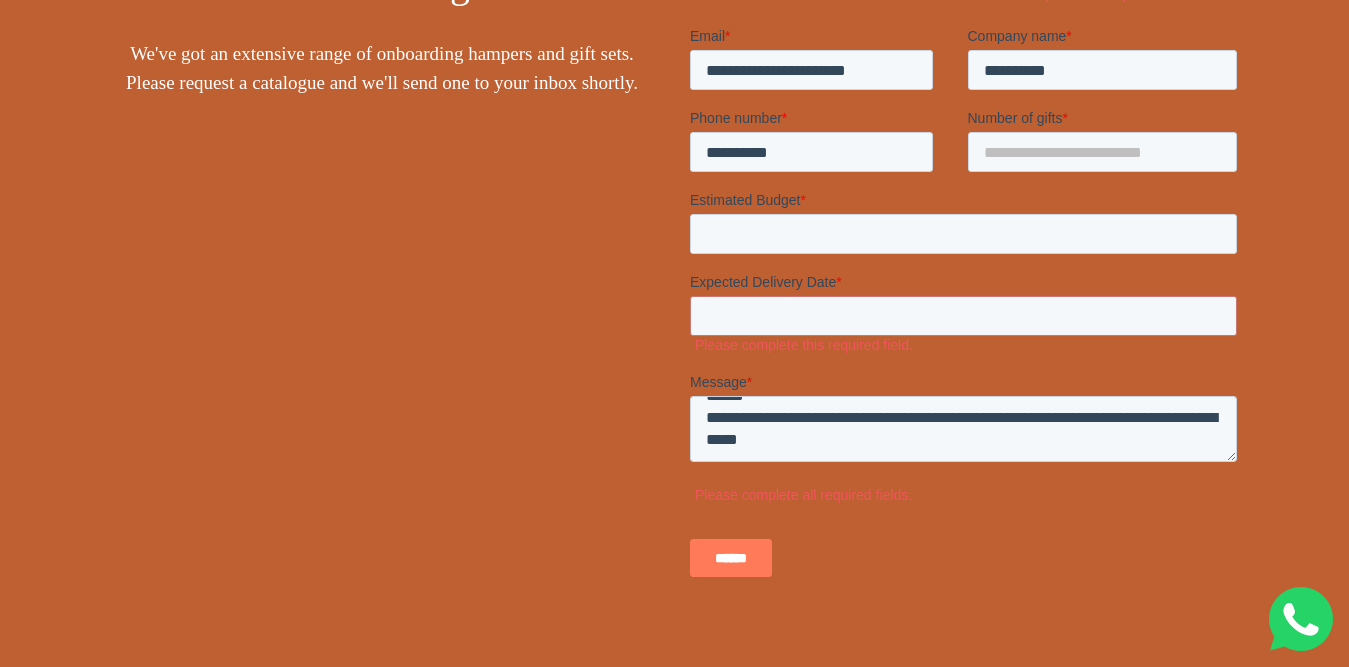 scroll, scrollTop: 333, scrollLeft: 0, axis: vertical 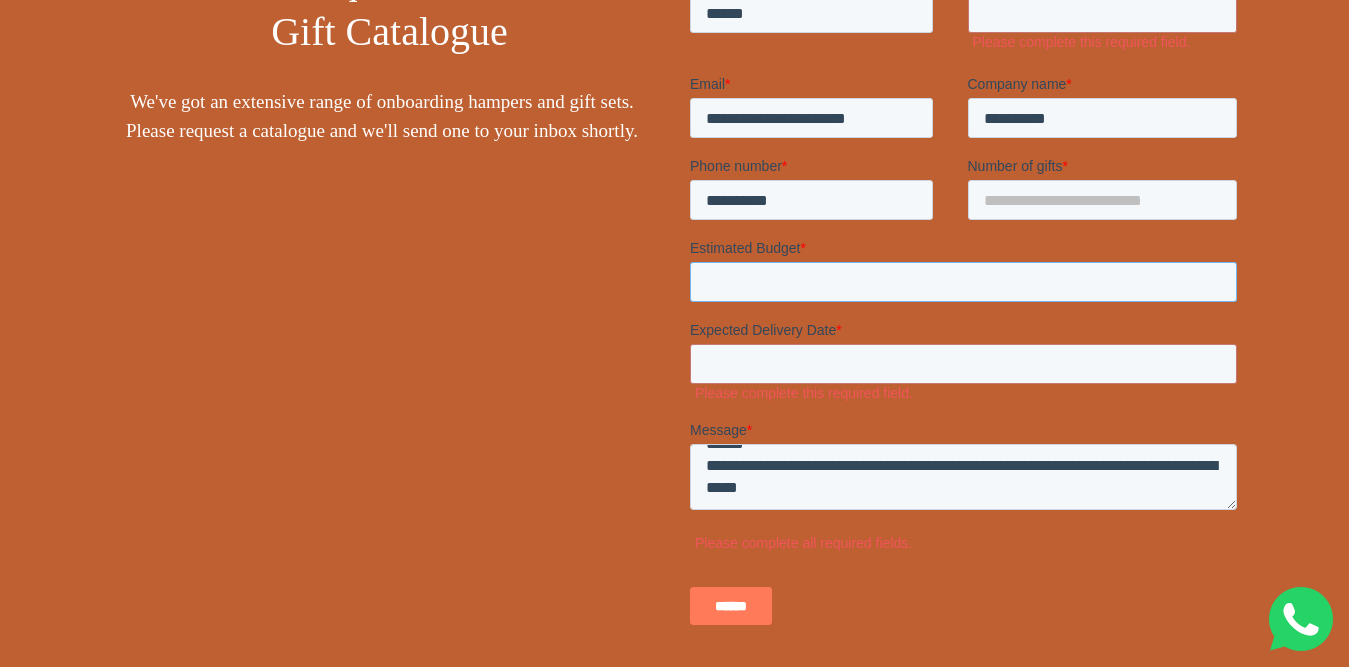 click on "*" at bounding box center [962, 283] 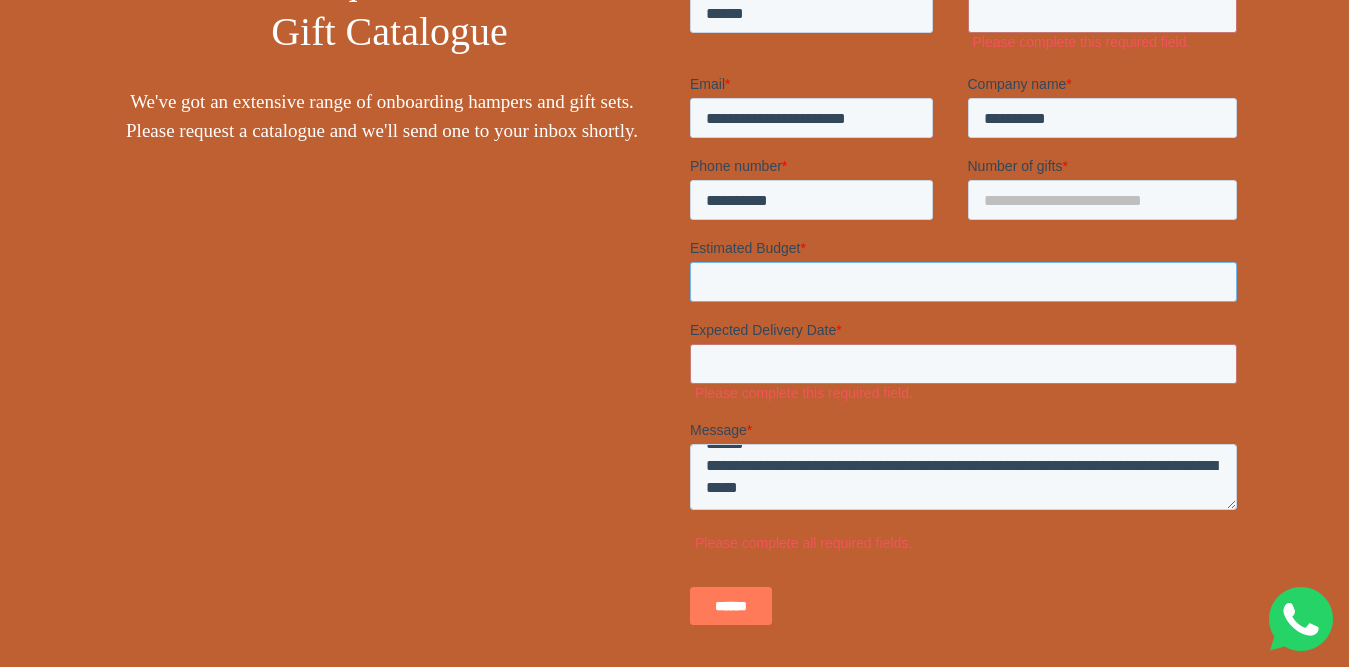 type on "****" 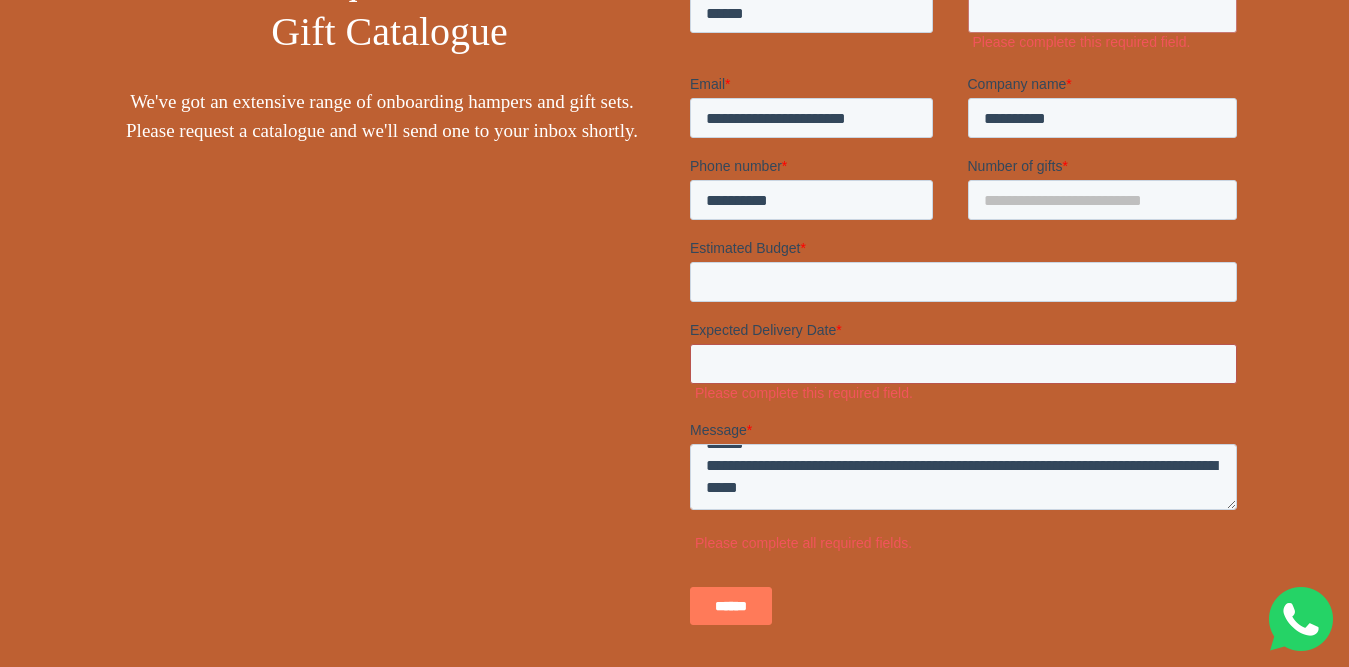 click on "Expected Delivery Date *" at bounding box center [962, 365] 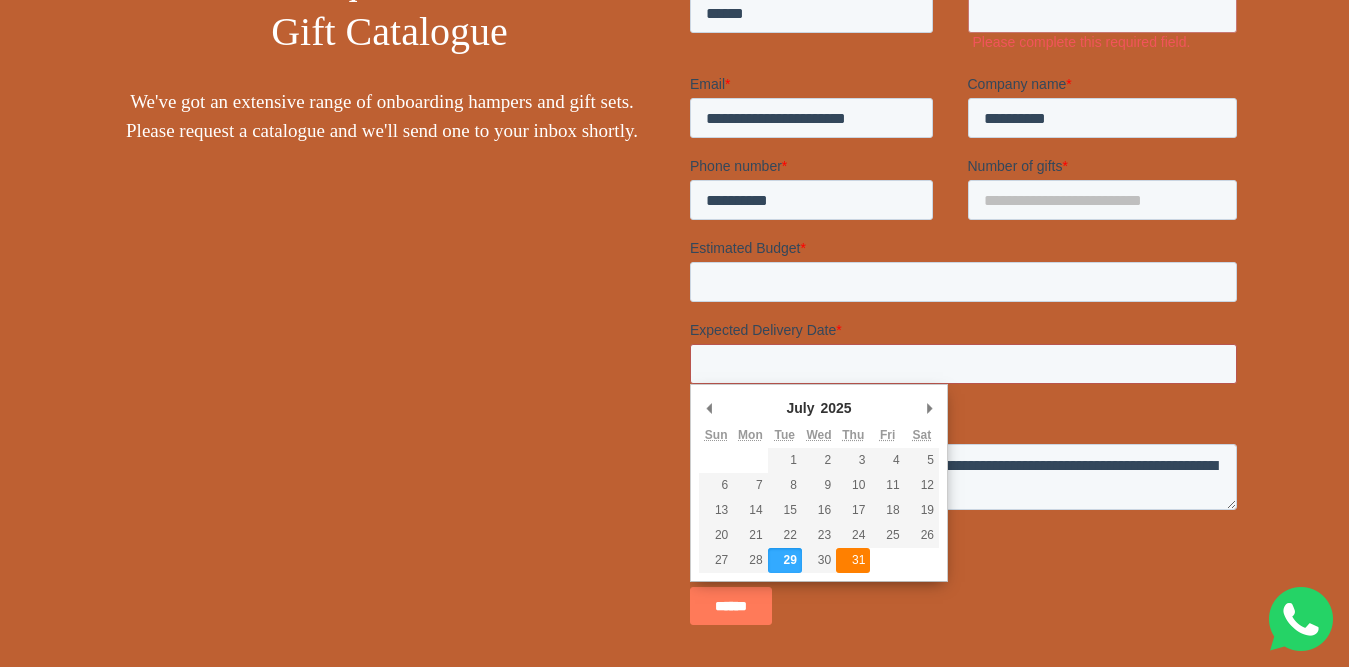 type on "2025-07-31" 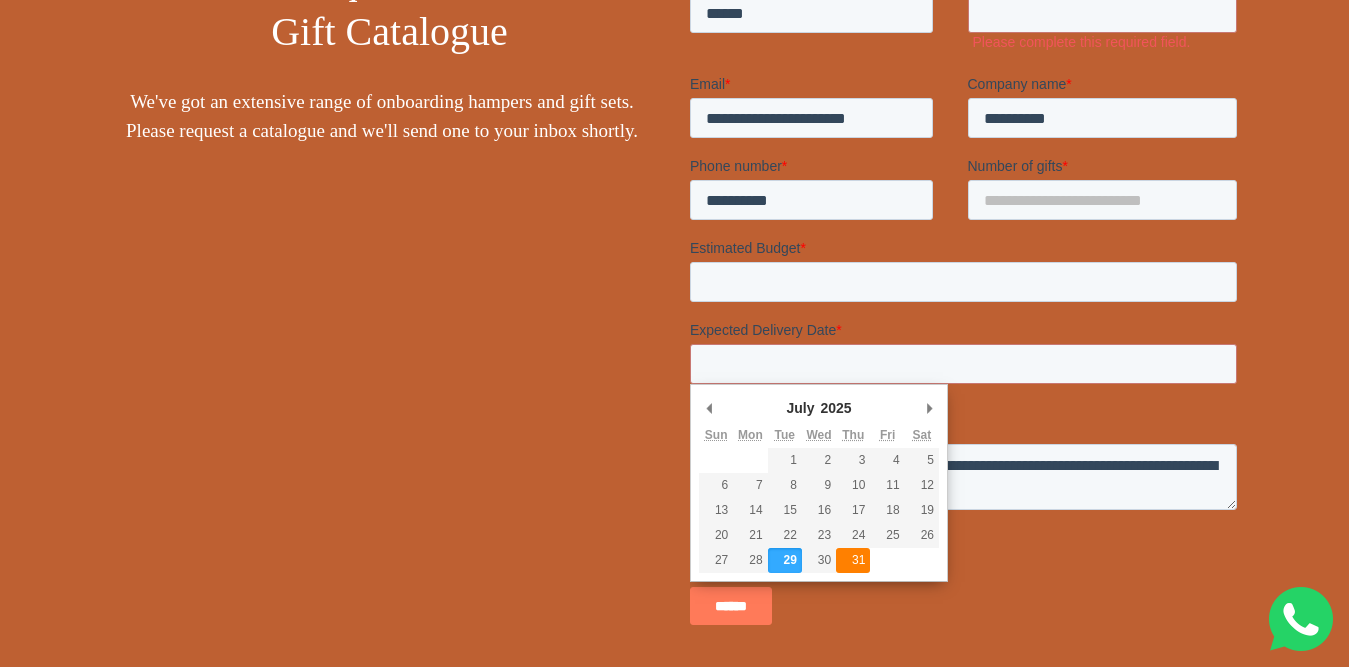 type on "**********" 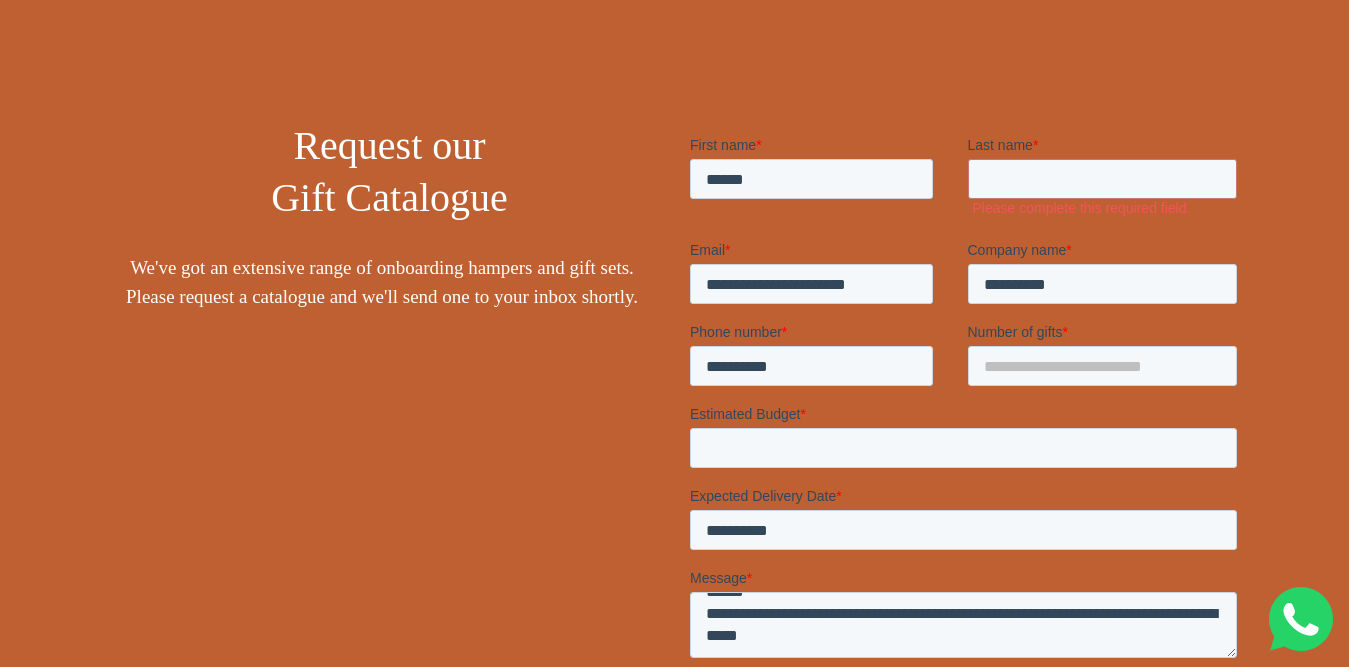 scroll, scrollTop: 333, scrollLeft: 0, axis: vertical 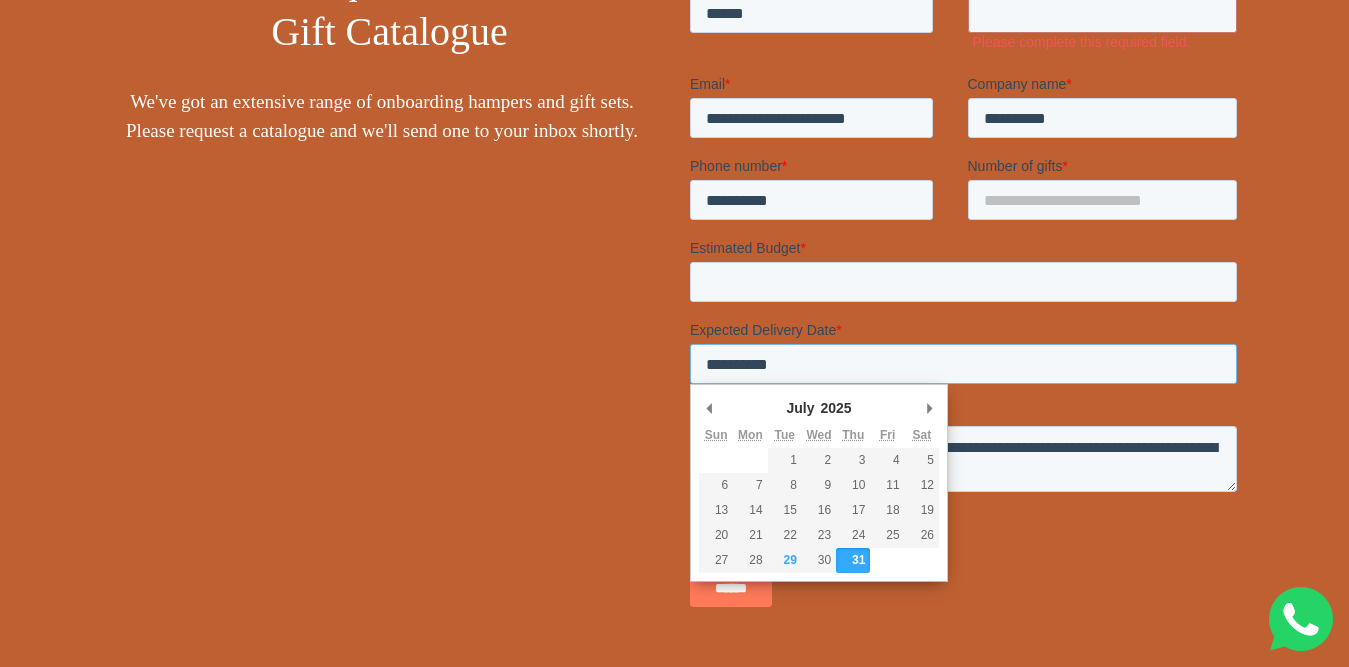 drag, startPoint x: 840, startPoint y: 364, endPoint x: 1152, endPoint y: 367, distance: 312.01443 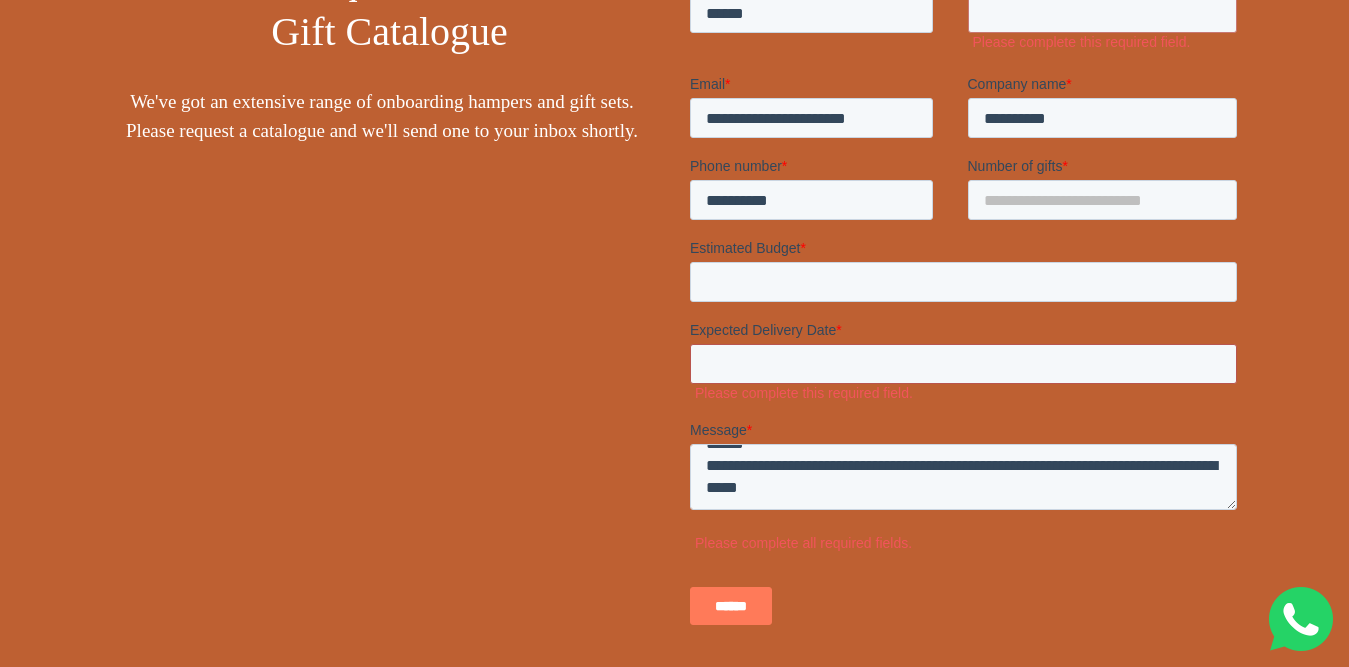 click on "Expected Delivery Date *" at bounding box center [962, 365] 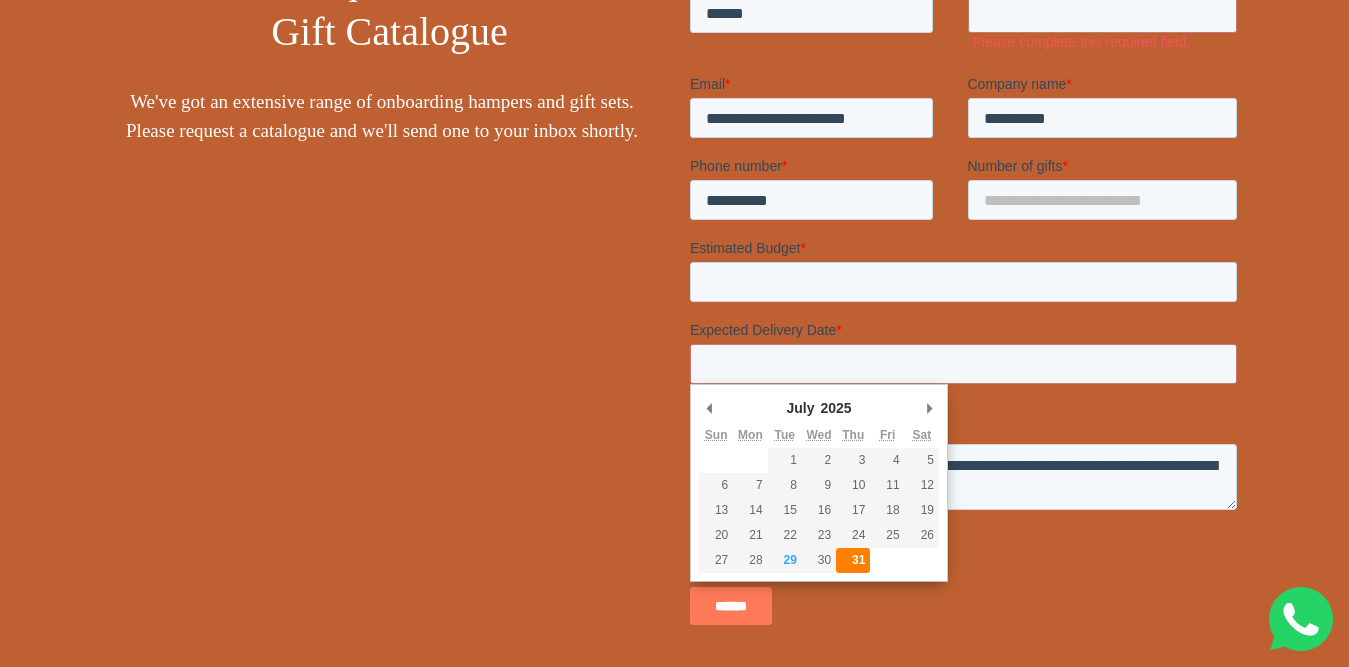 type on "**********" 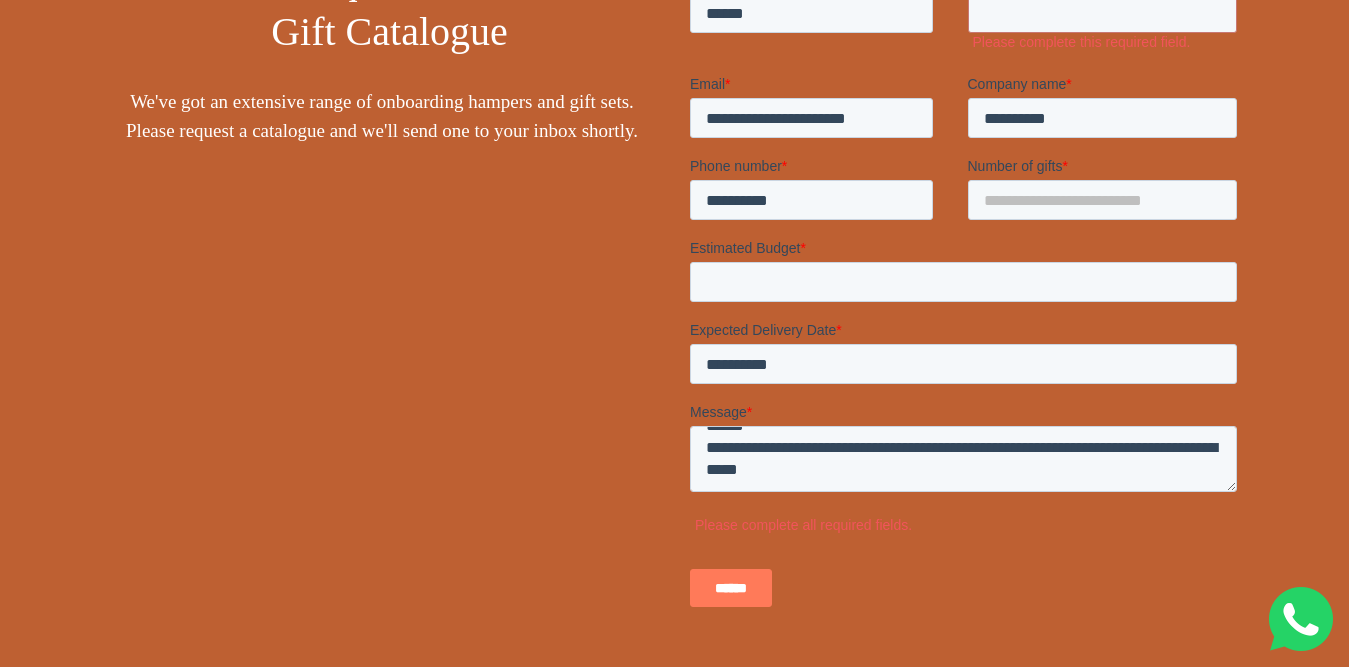 scroll, scrollTop: 167, scrollLeft: 0, axis: vertical 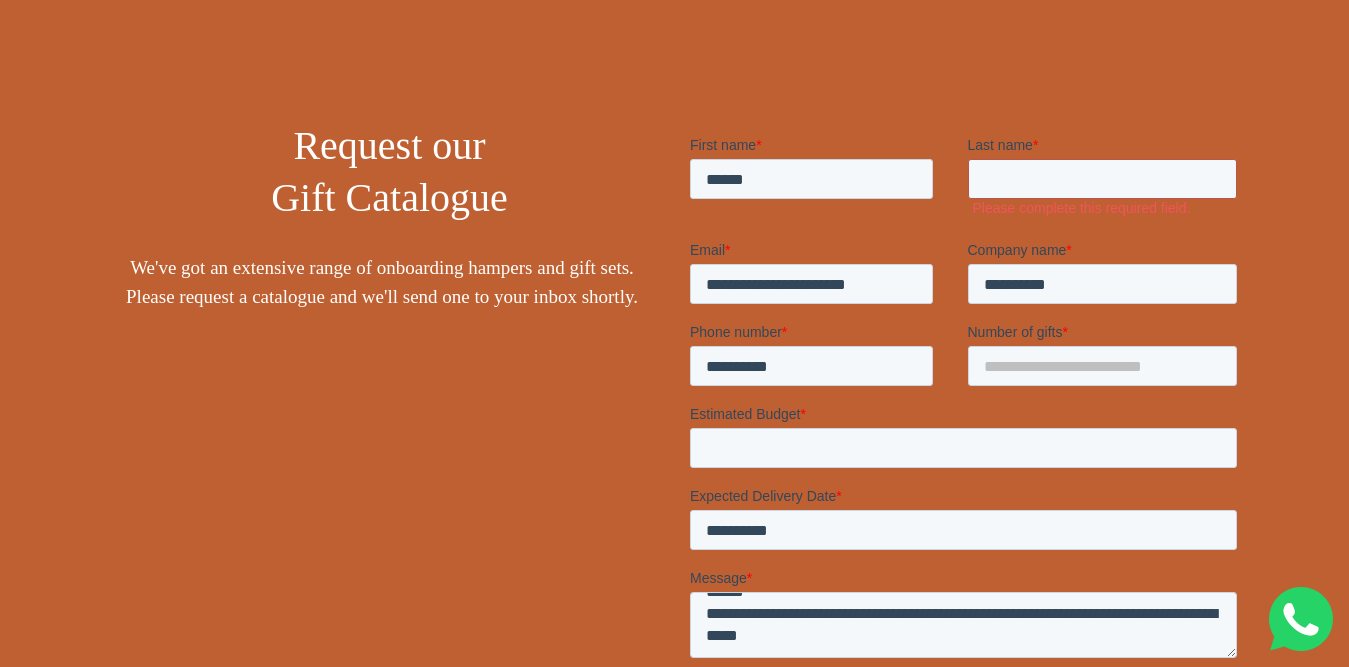 click on "Last name *" at bounding box center (1102, 179) 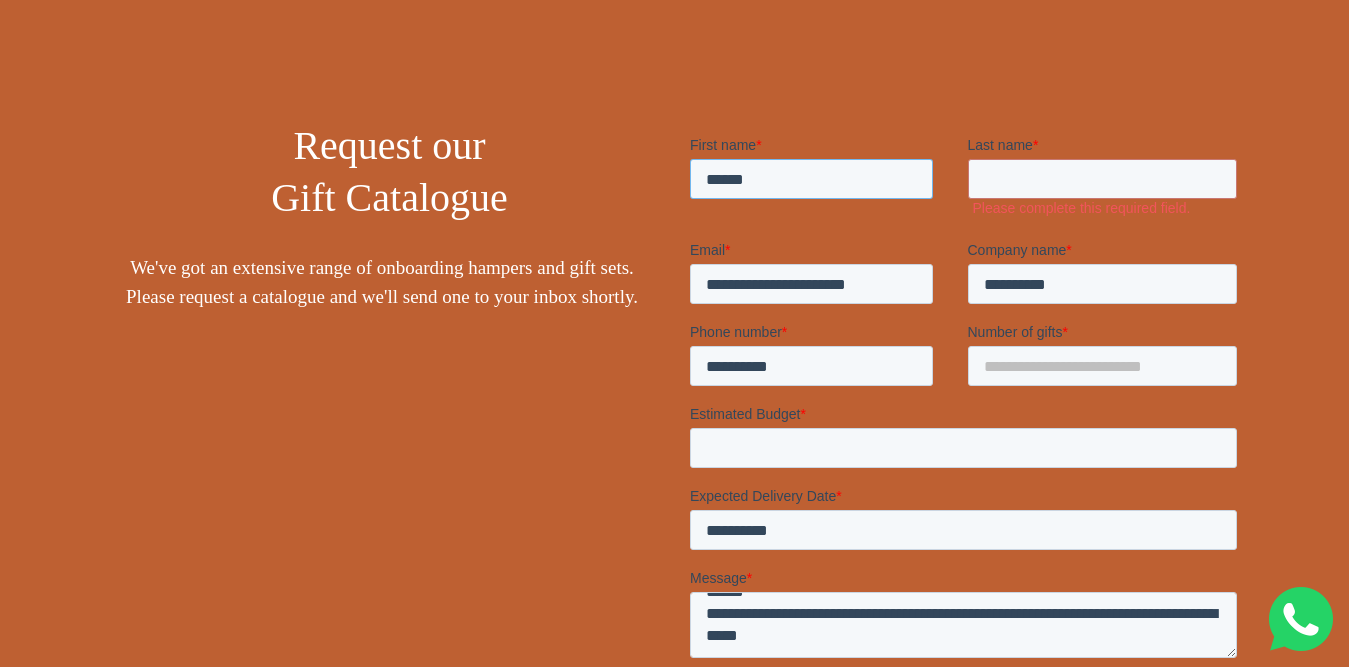 drag, startPoint x: 812, startPoint y: 196, endPoint x: 1333, endPoint y: 330, distance: 537.9563 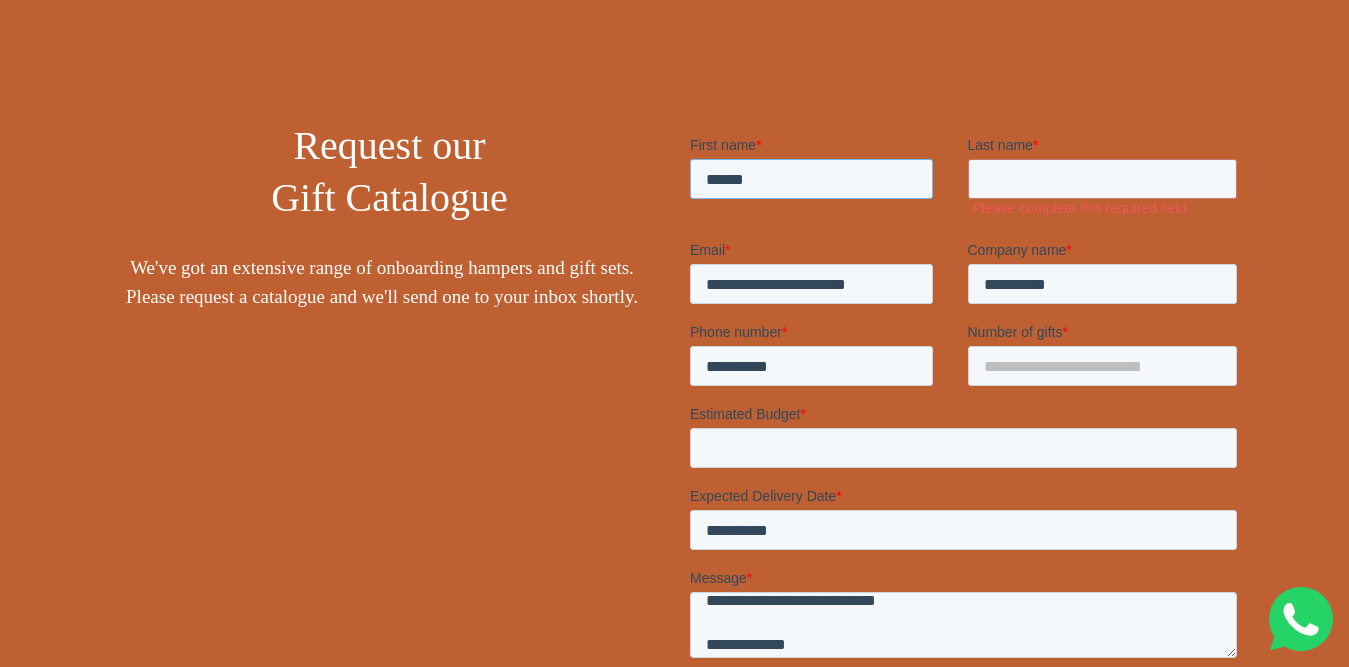 scroll, scrollTop: 0, scrollLeft: 0, axis: both 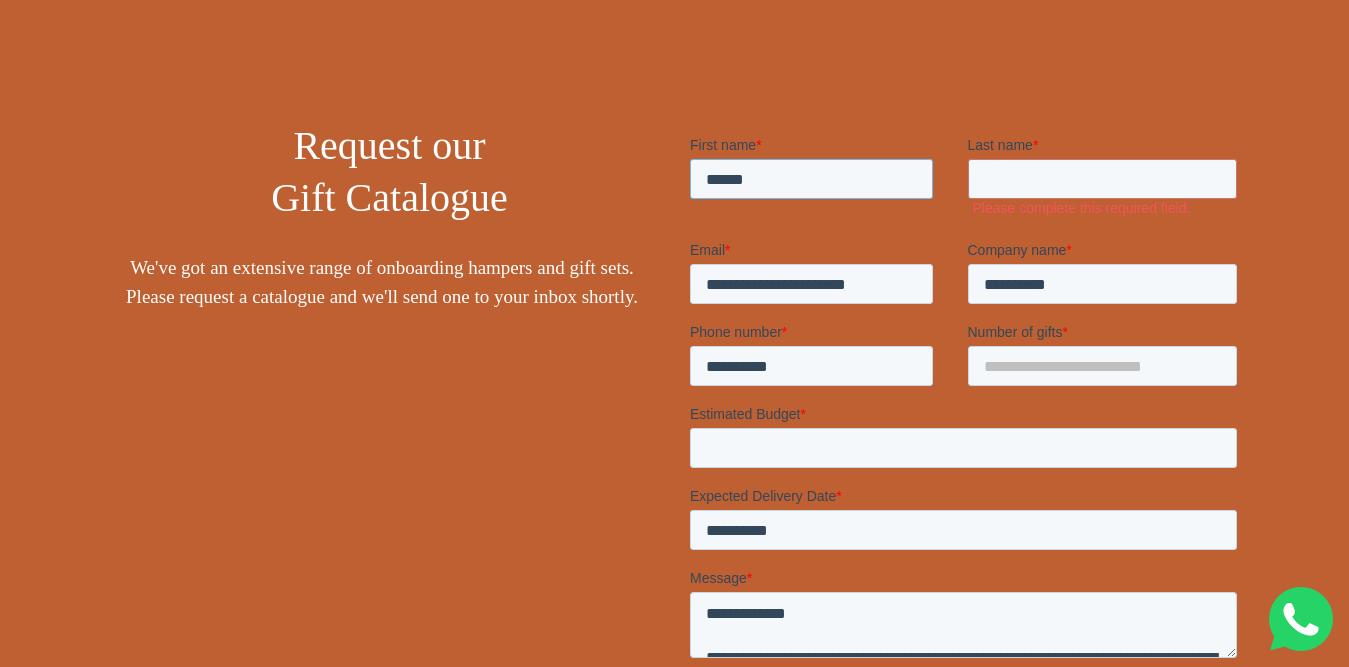 click on "******" at bounding box center (810, 179) 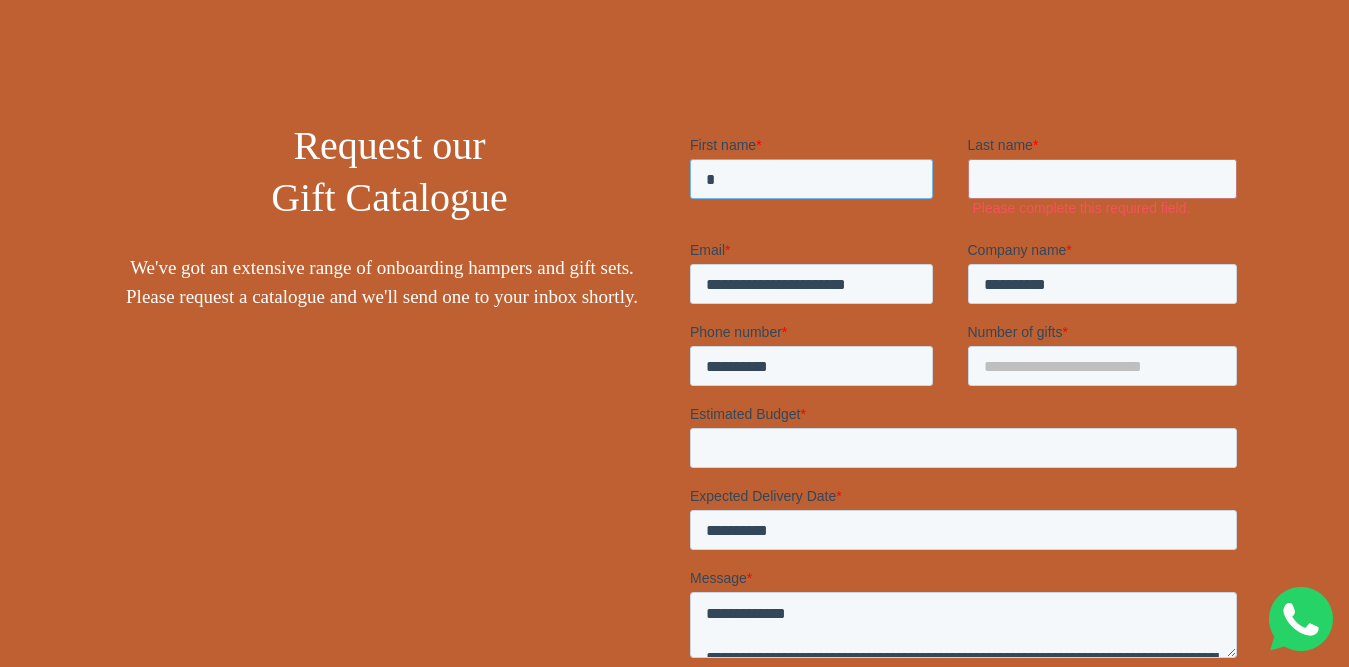 type on "**" 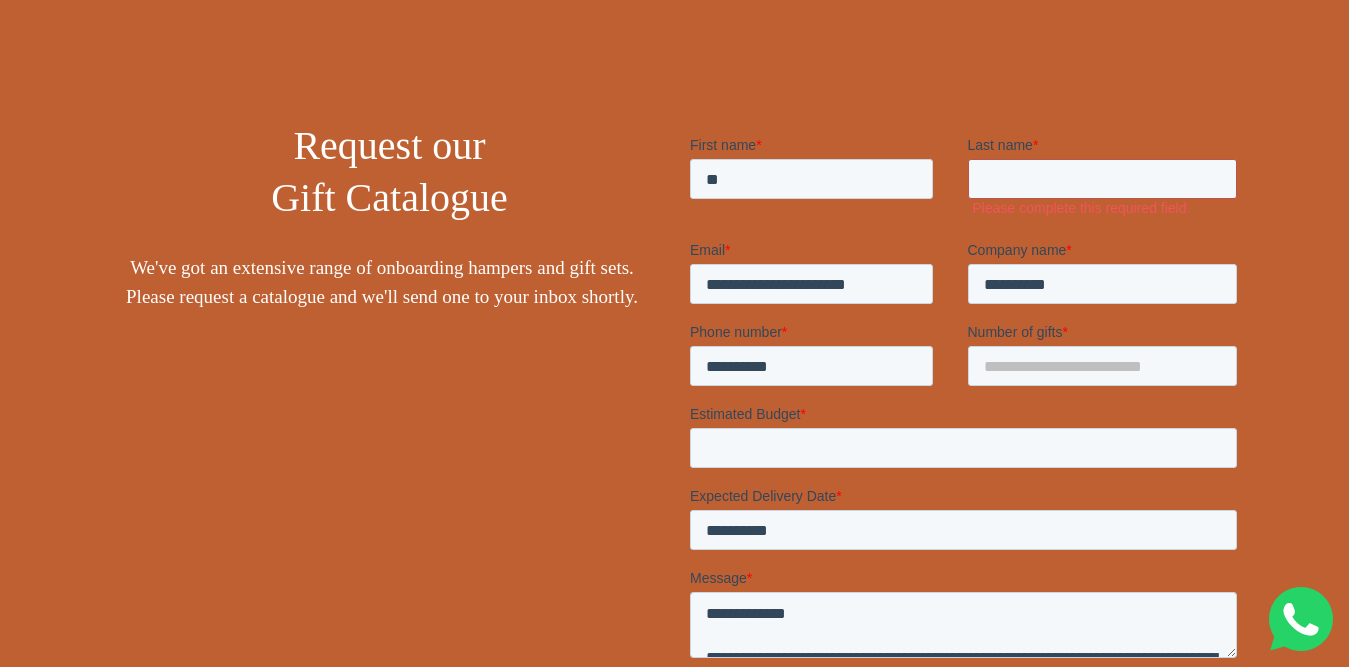click on "Last name *" at bounding box center (1102, 179) 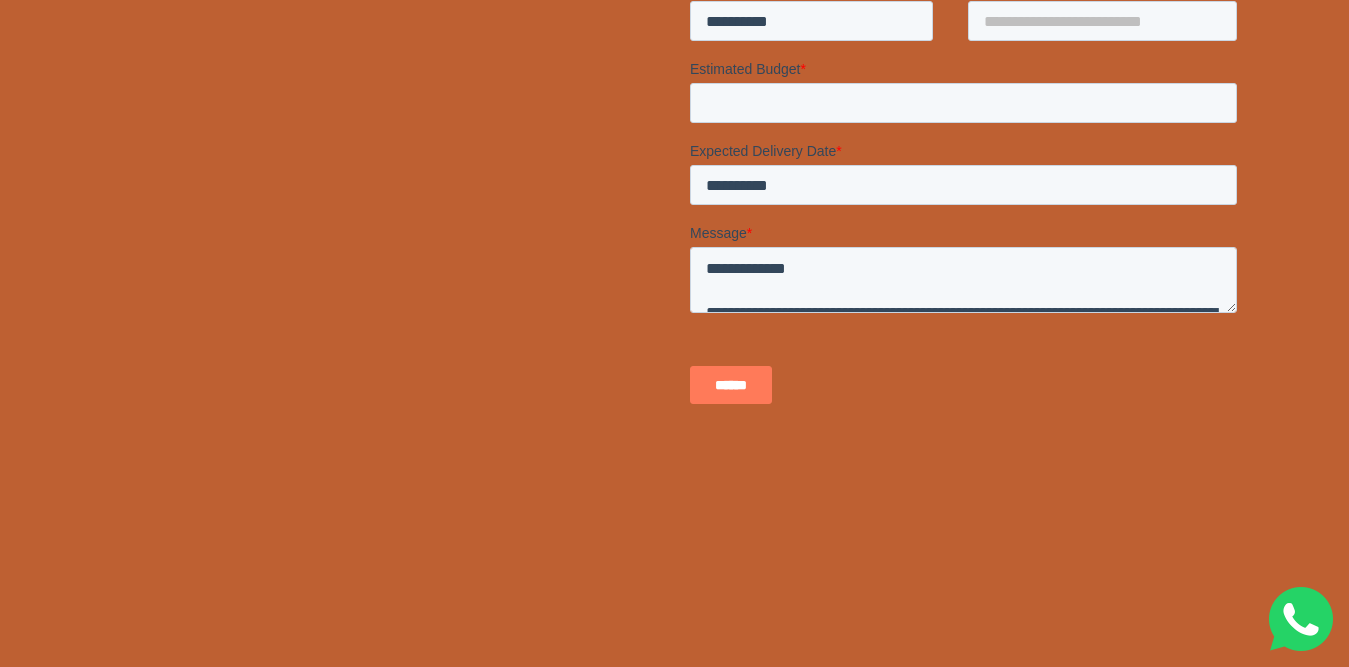 scroll, scrollTop: 500, scrollLeft: 0, axis: vertical 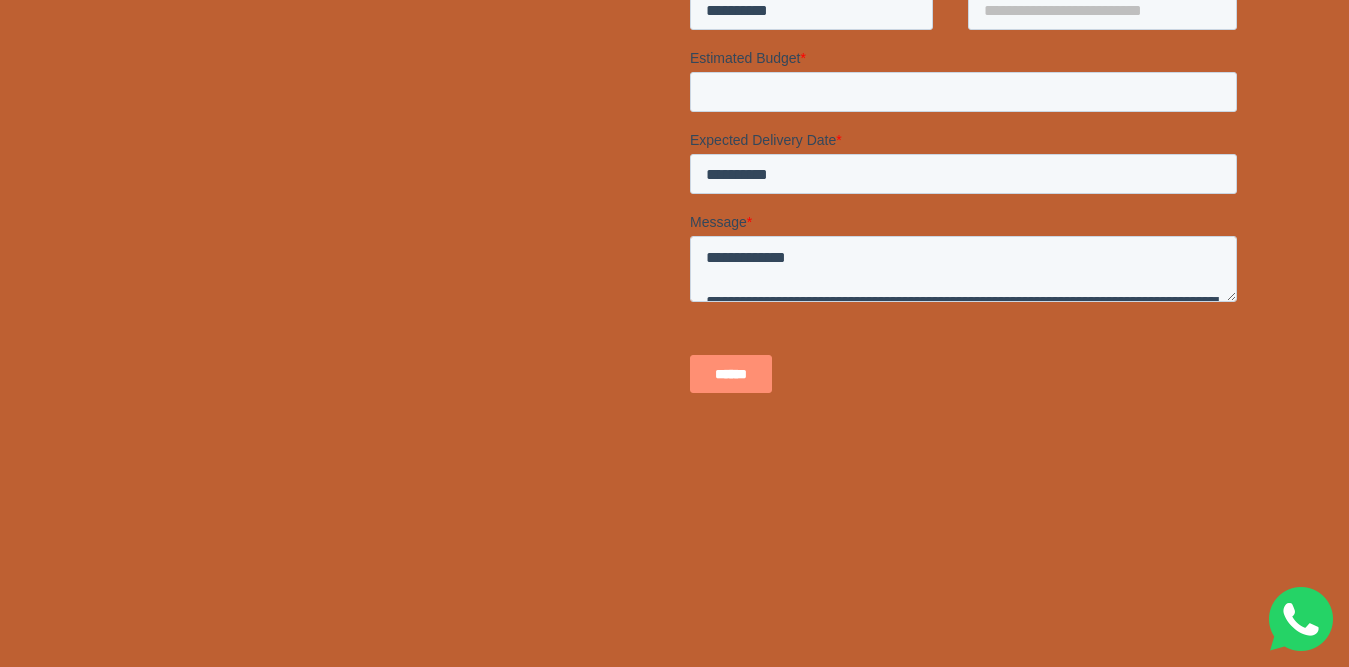 type on "*****" 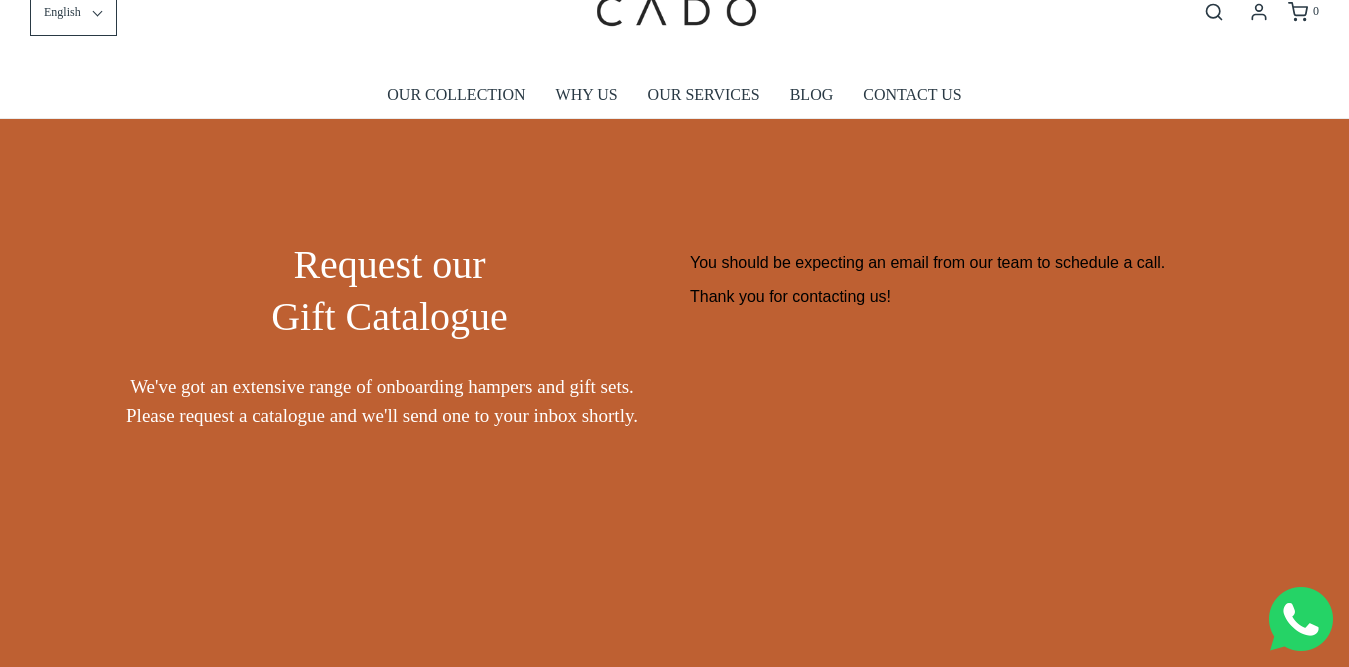 scroll, scrollTop: 0, scrollLeft: 0, axis: both 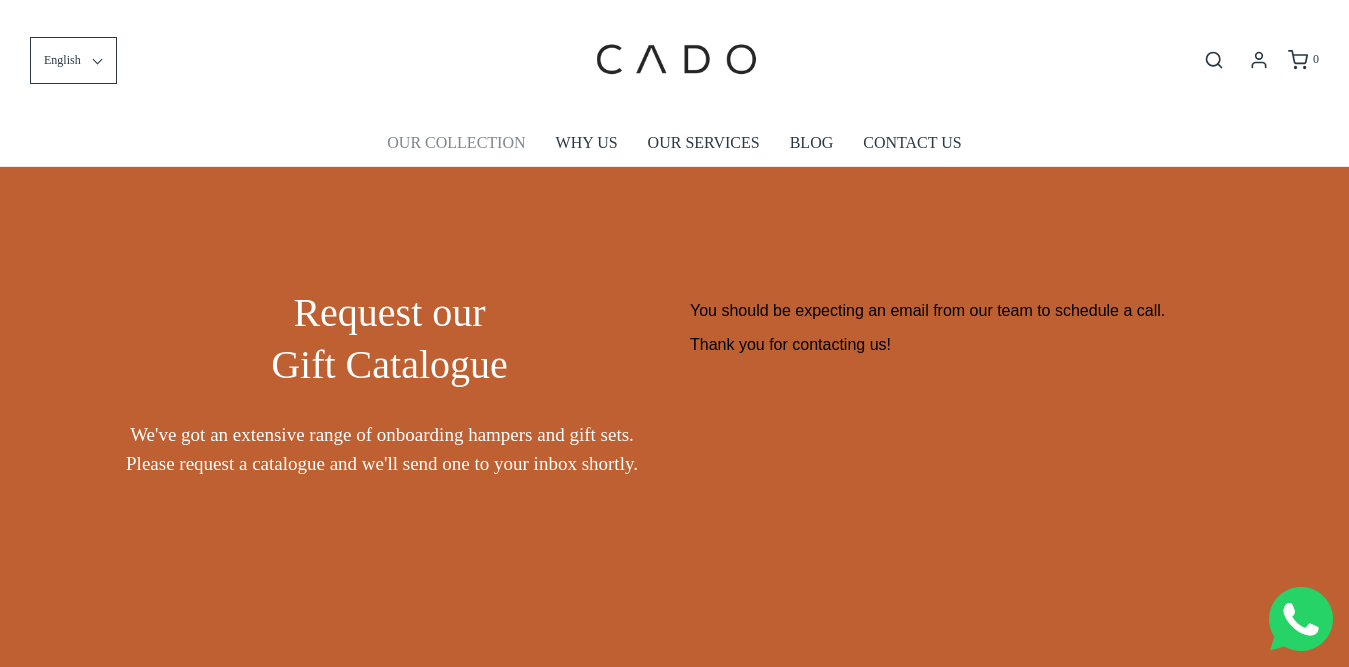 click on "OUR COLLECTION" at bounding box center (456, 143) 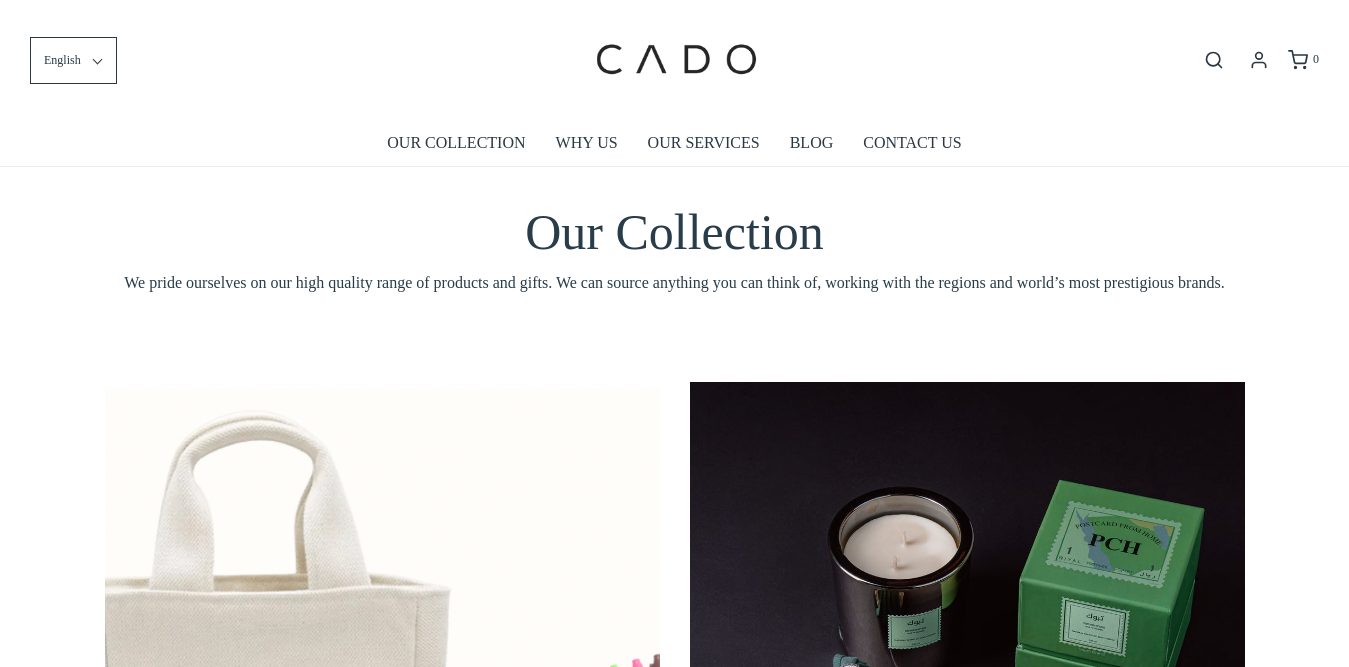 scroll, scrollTop: 0, scrollLeft: 0, axis: both 